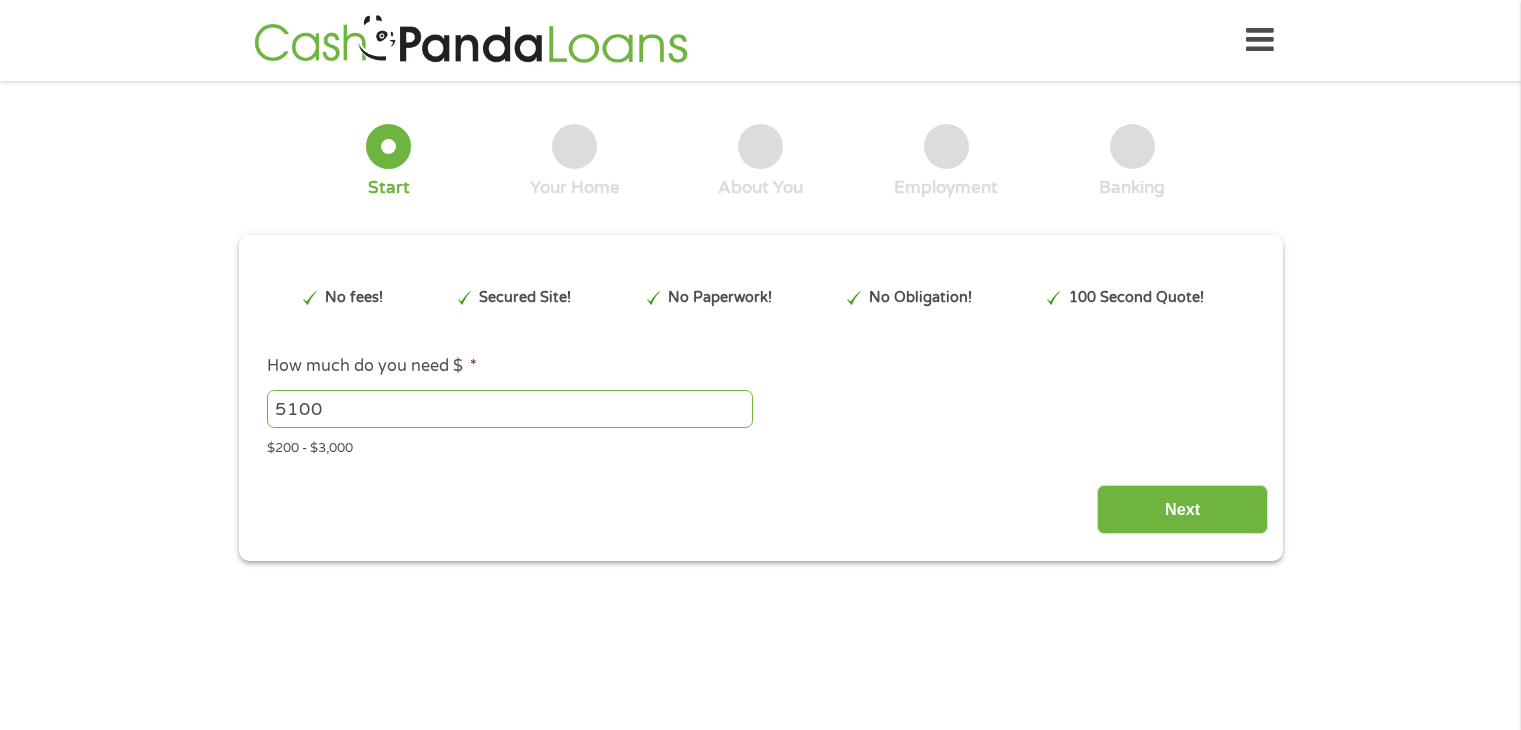 scroll, scrollTop: 0, scrollLeft: 0, axis: both 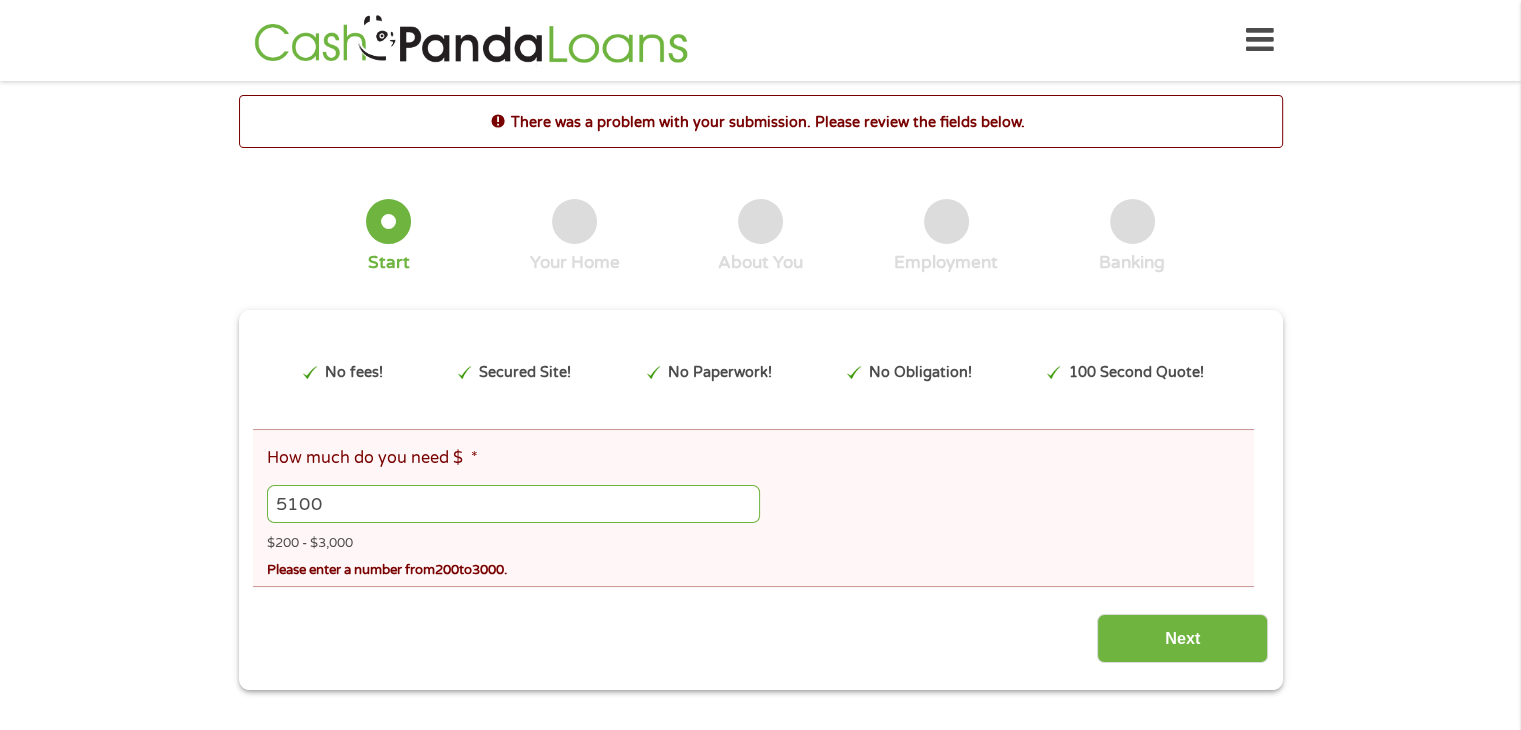 click on "5100" at bounding box center [513, 504] 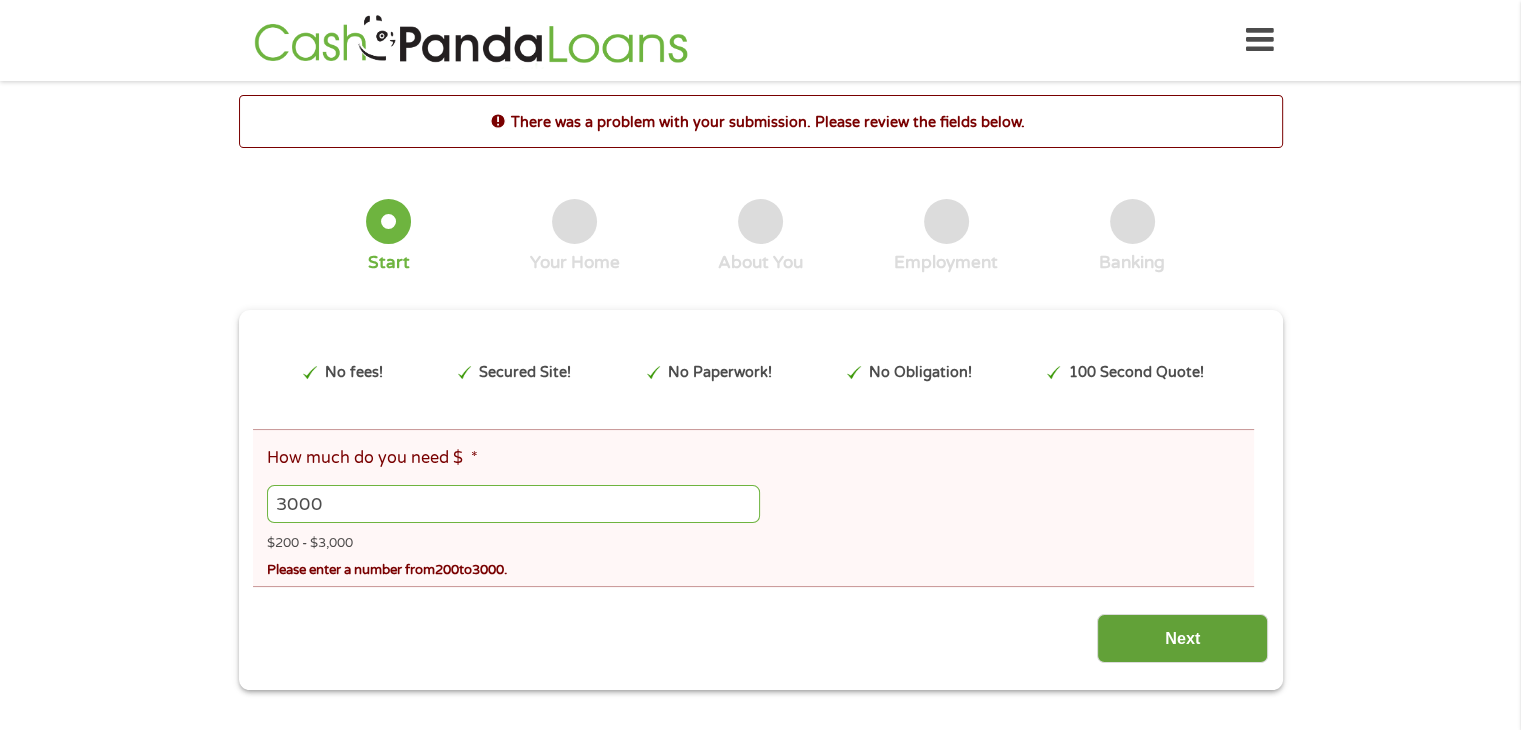 type on "3000" 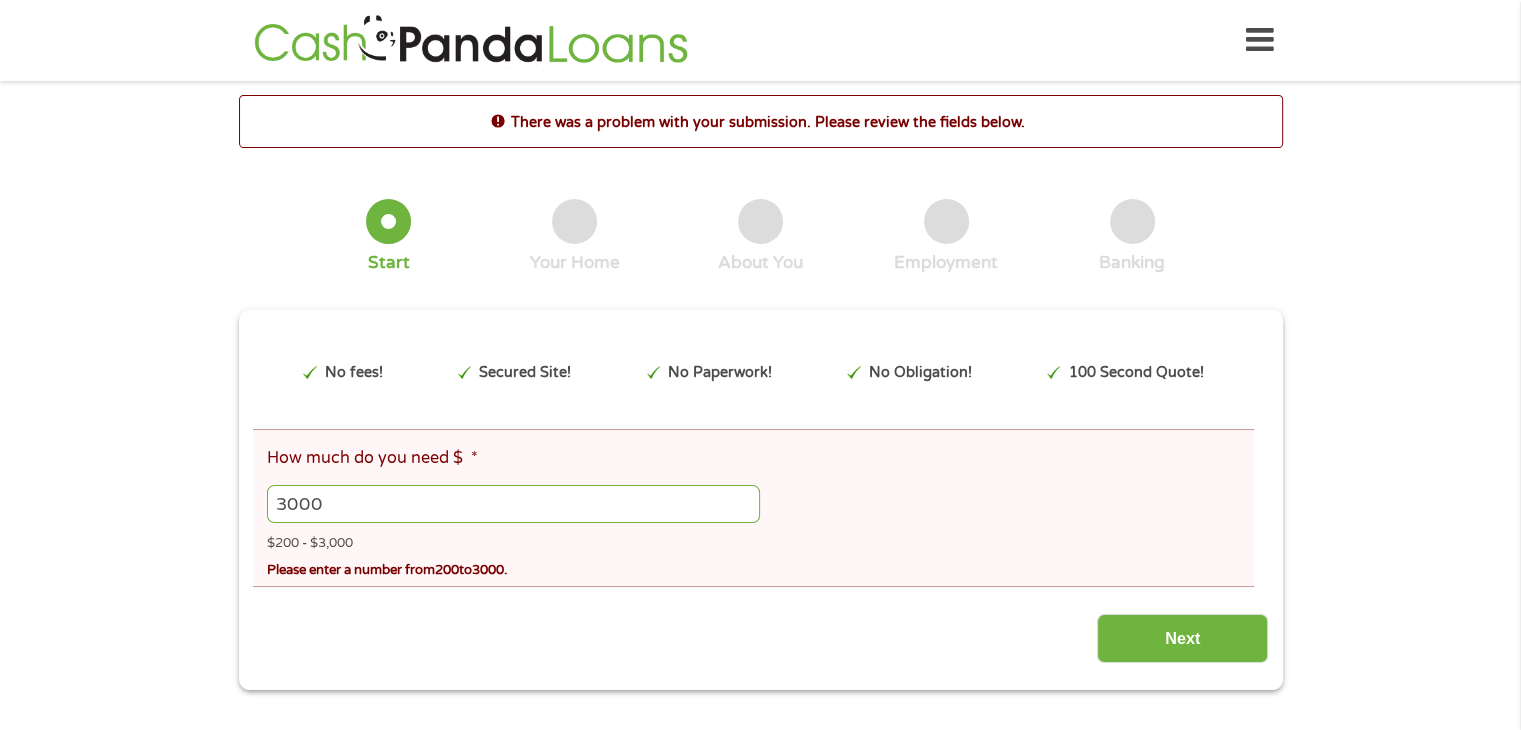 scroll, scrollTop: 8, scrollLeft: 8, axis: both 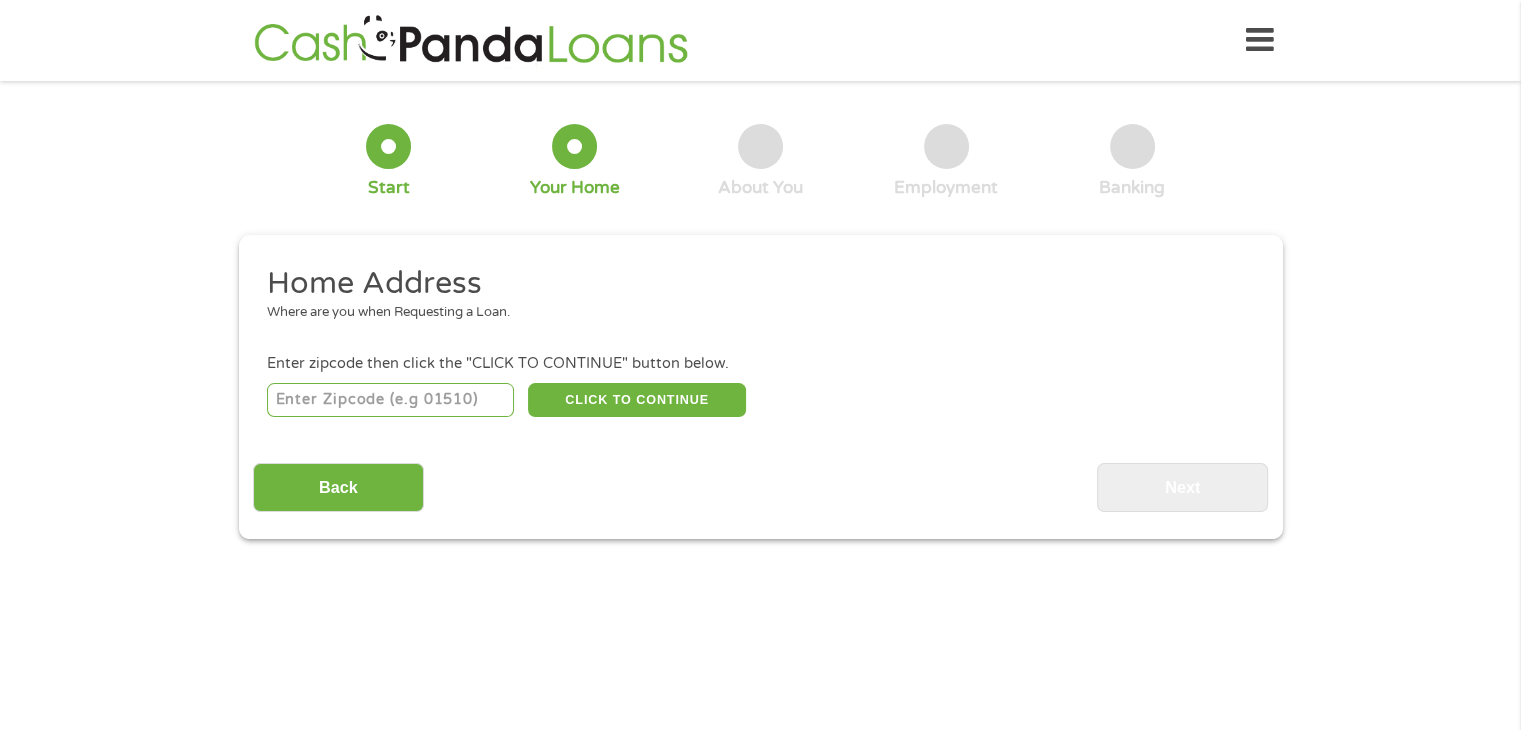 click at bounding box center (390, 400) 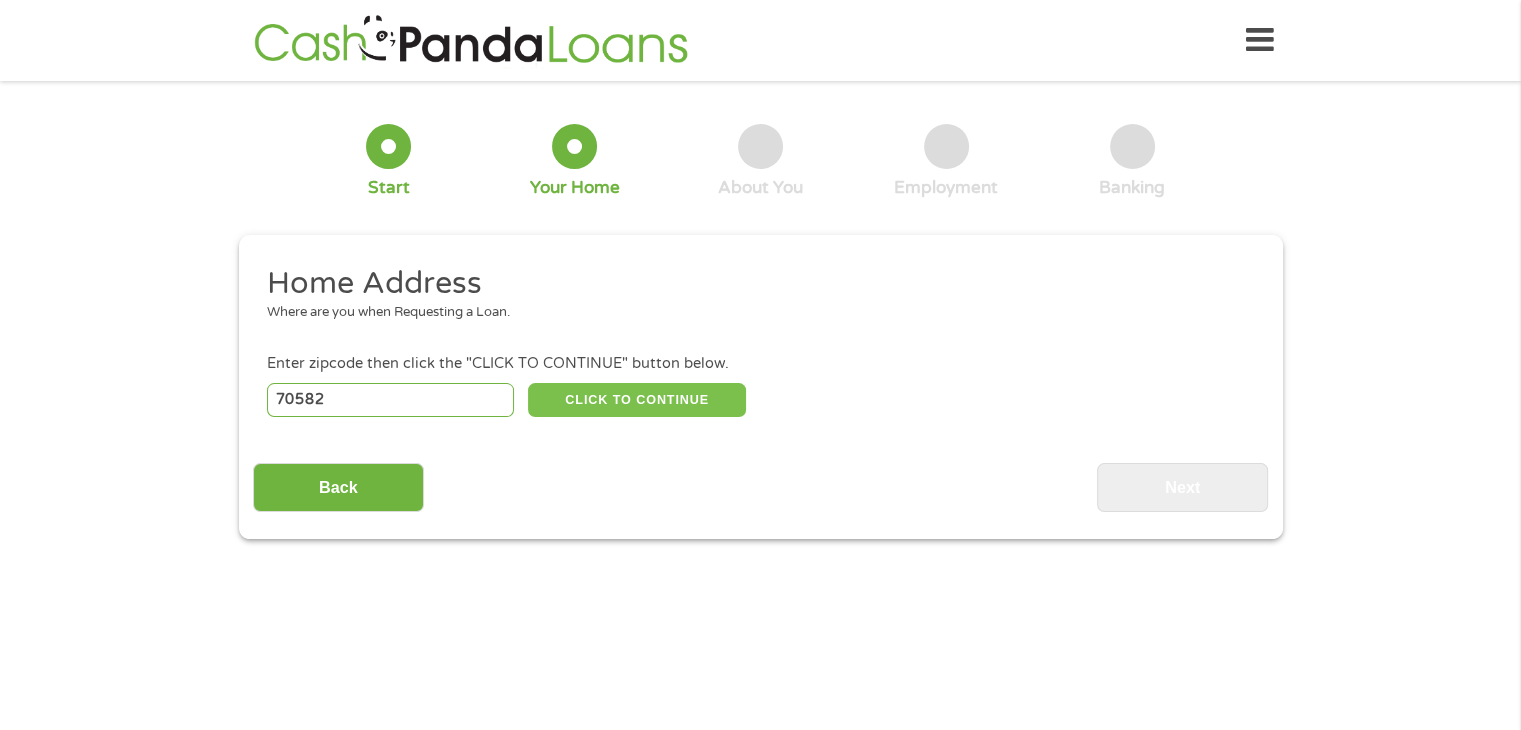 type on "70582" 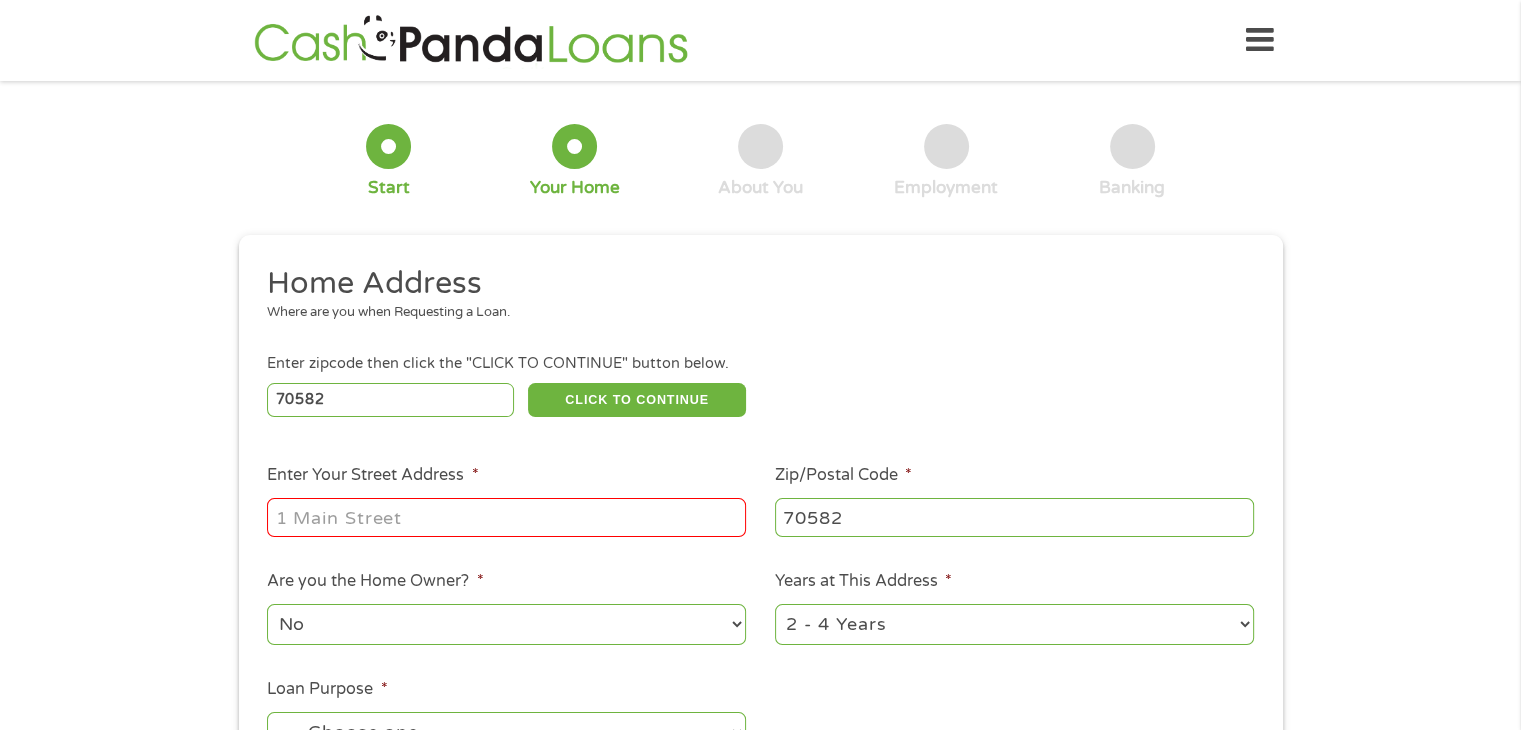 click on "Enter Your Street Address *" at bounding box center [506, 517] 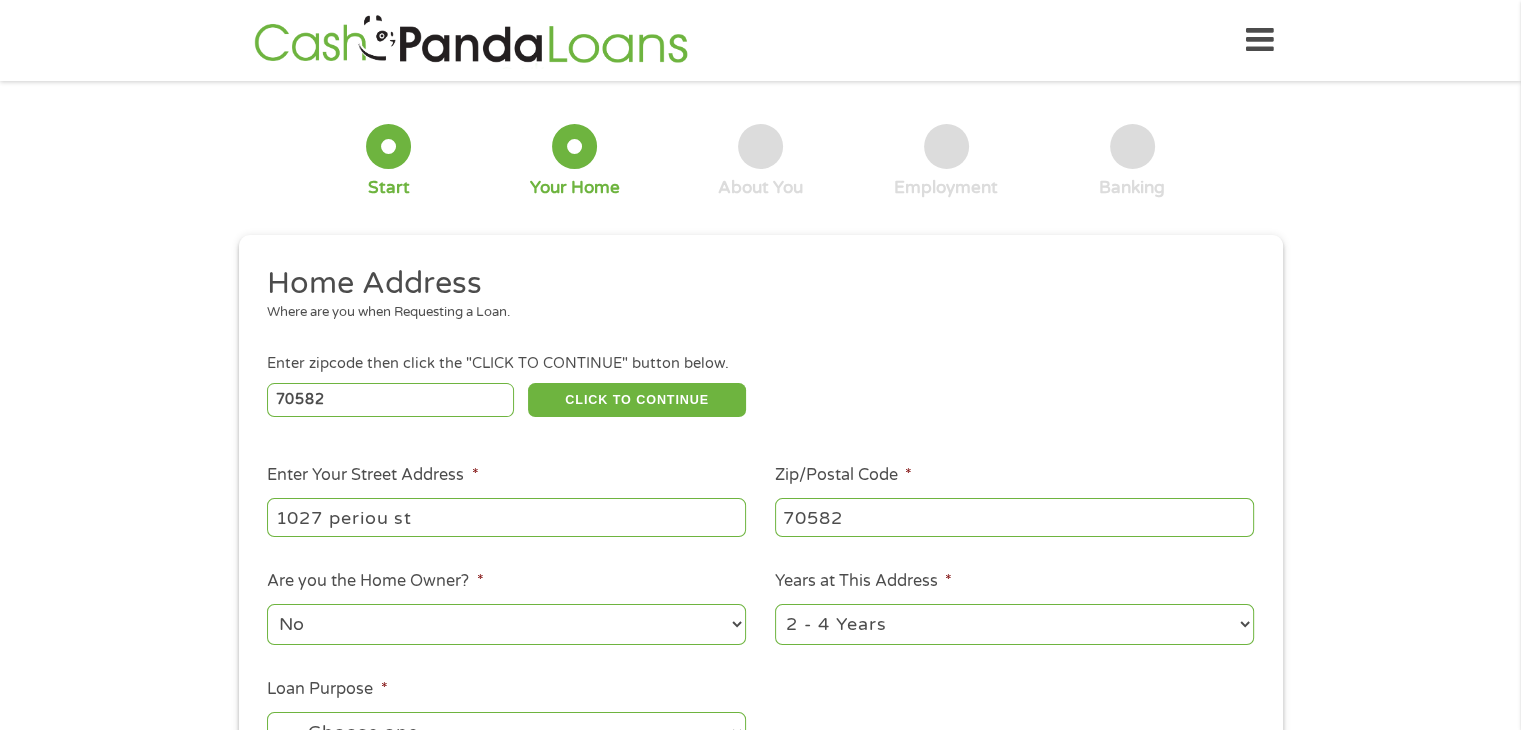 type on "1027 periou st" 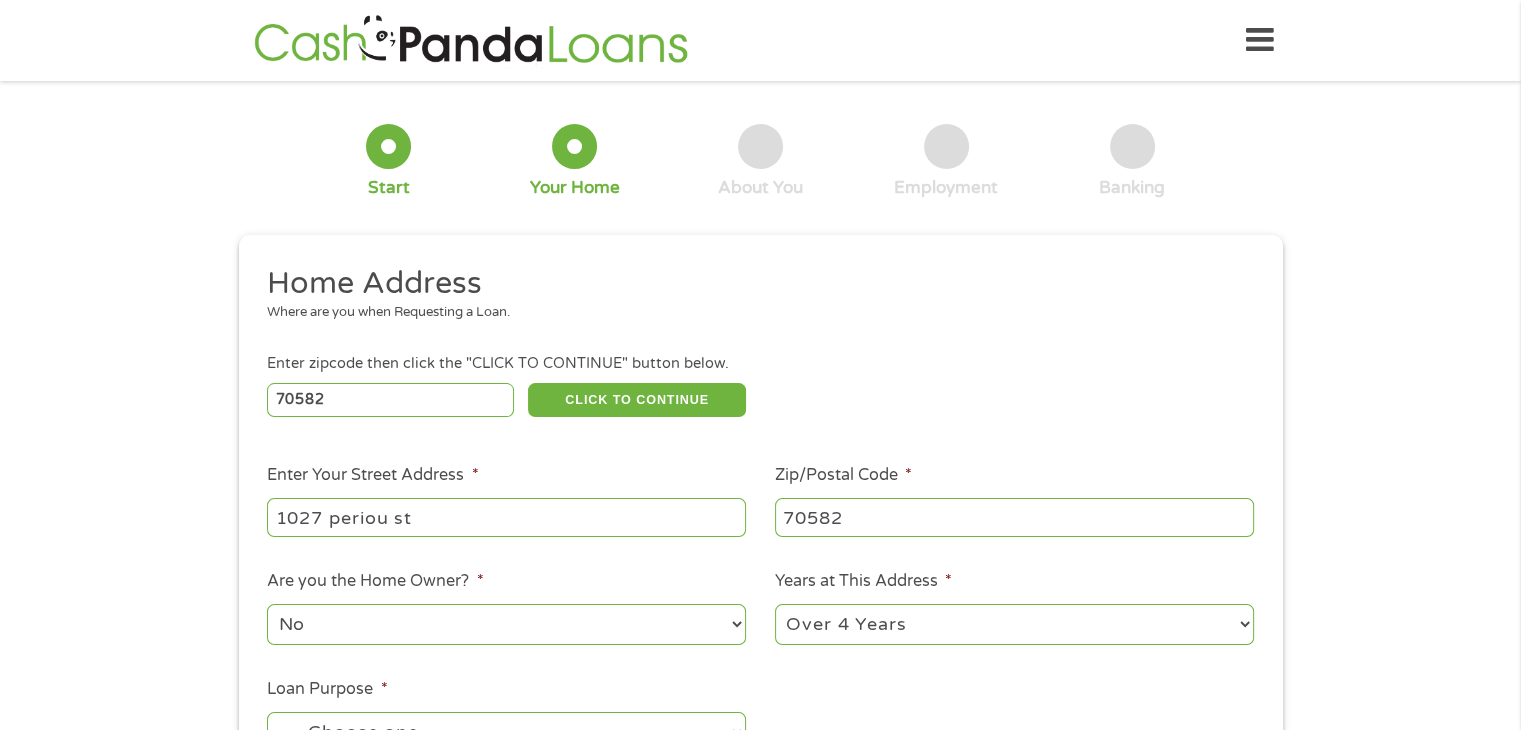 click on "1 Year or less 1 - 2 Years 2 - 4 Years Over 4 Years" at bounding box center [1014, 624] 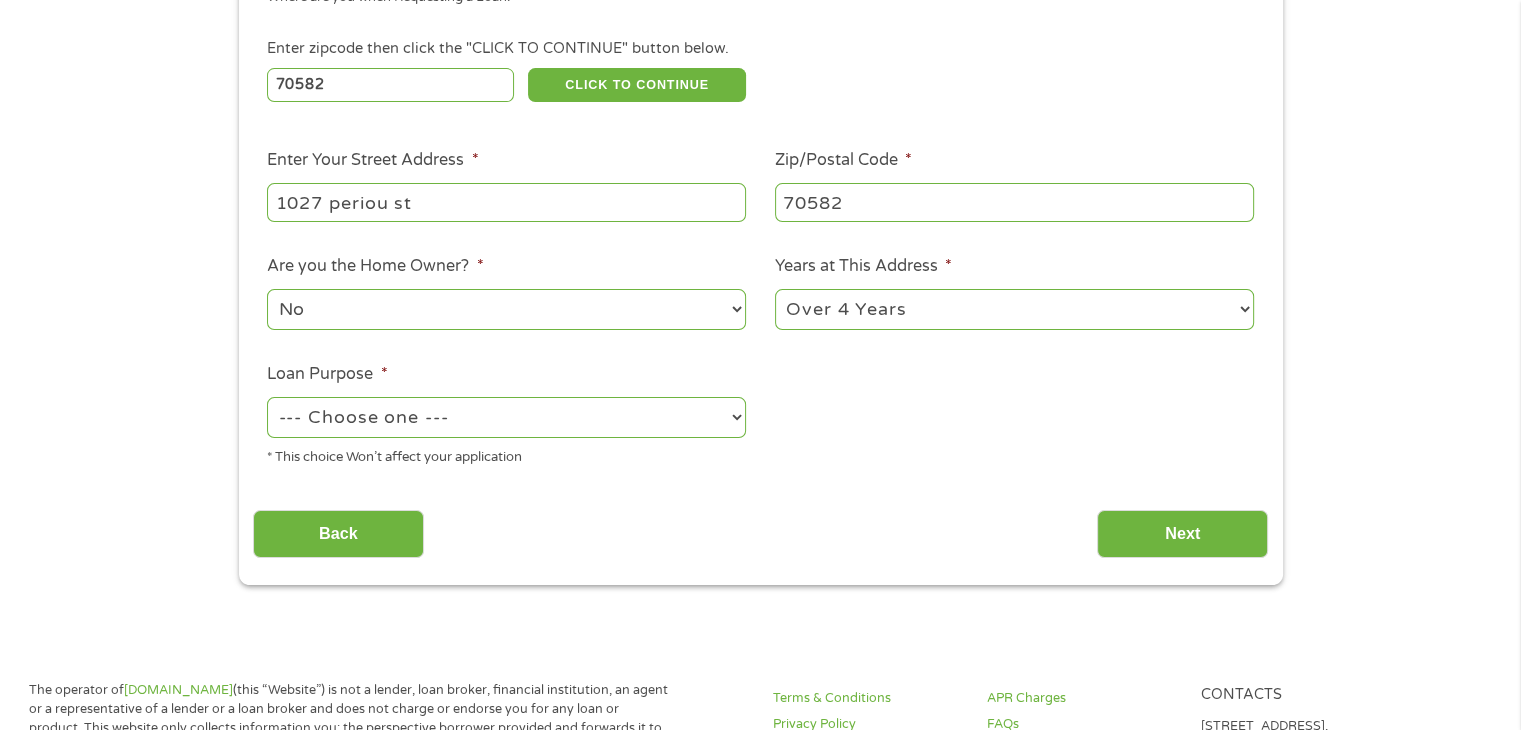 scroll, scrollTop: 360, scrollLeft: 0, axis: vertical 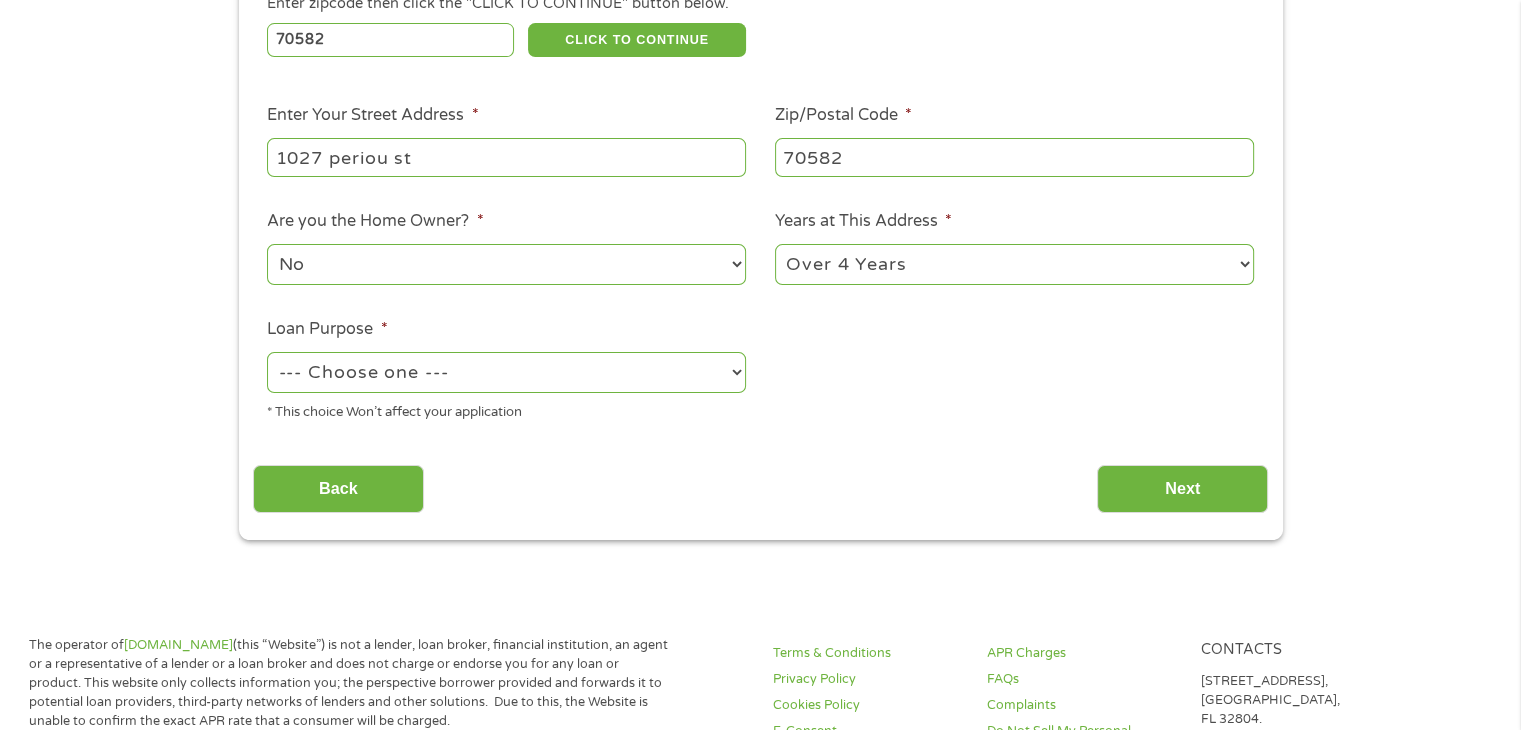 click on "--- Choose one --- Pay Bills Debt Consolidation Home Improvement Major Purchase Car Loan Short Term Cash Medical Expenses Other" at bounding box center [506, 372] 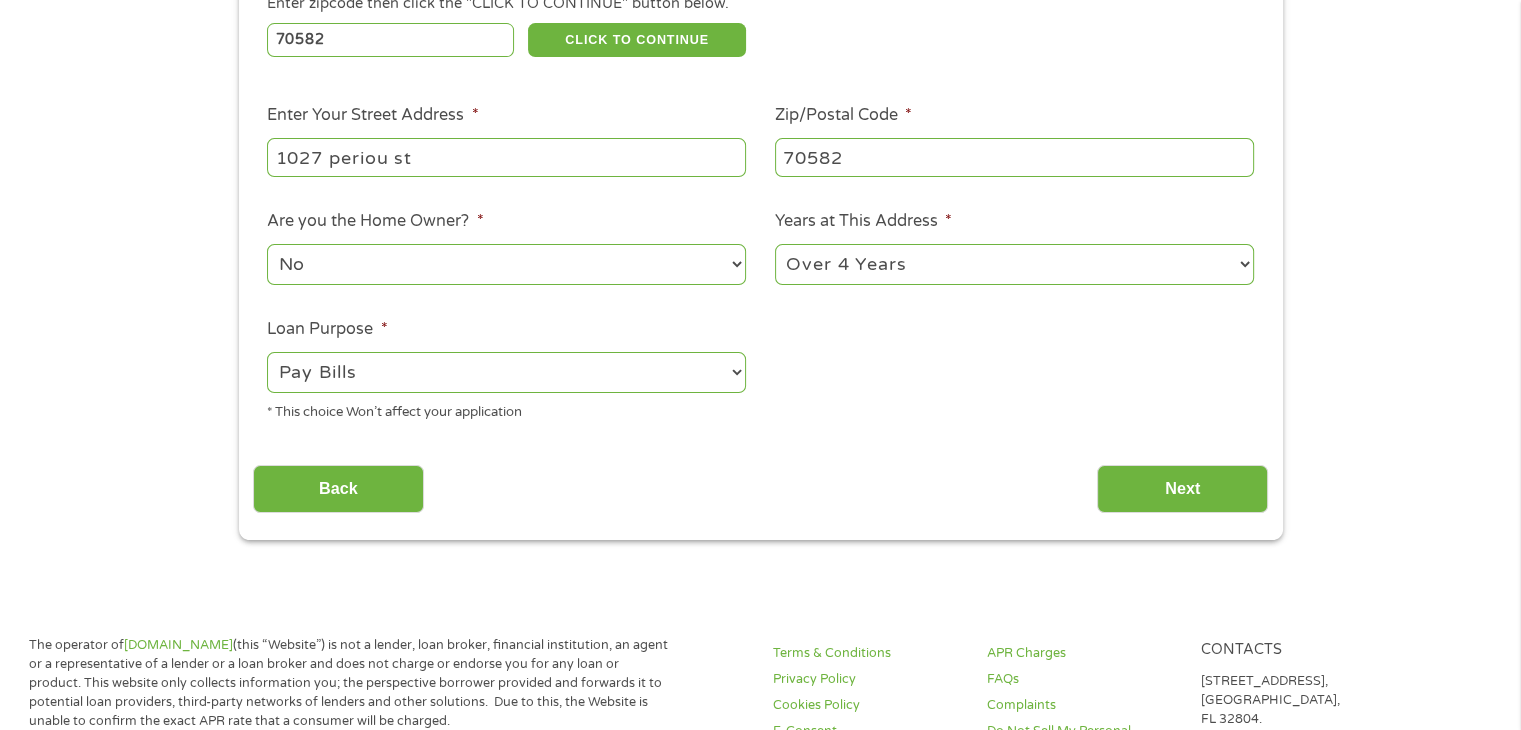 click on "--- Choose one --- Pay Bills Debt Consolidation Home Improvement Major Purchase Car Loan Short Term Cash Medical Expenses Other" at bounding box center [506, 372] 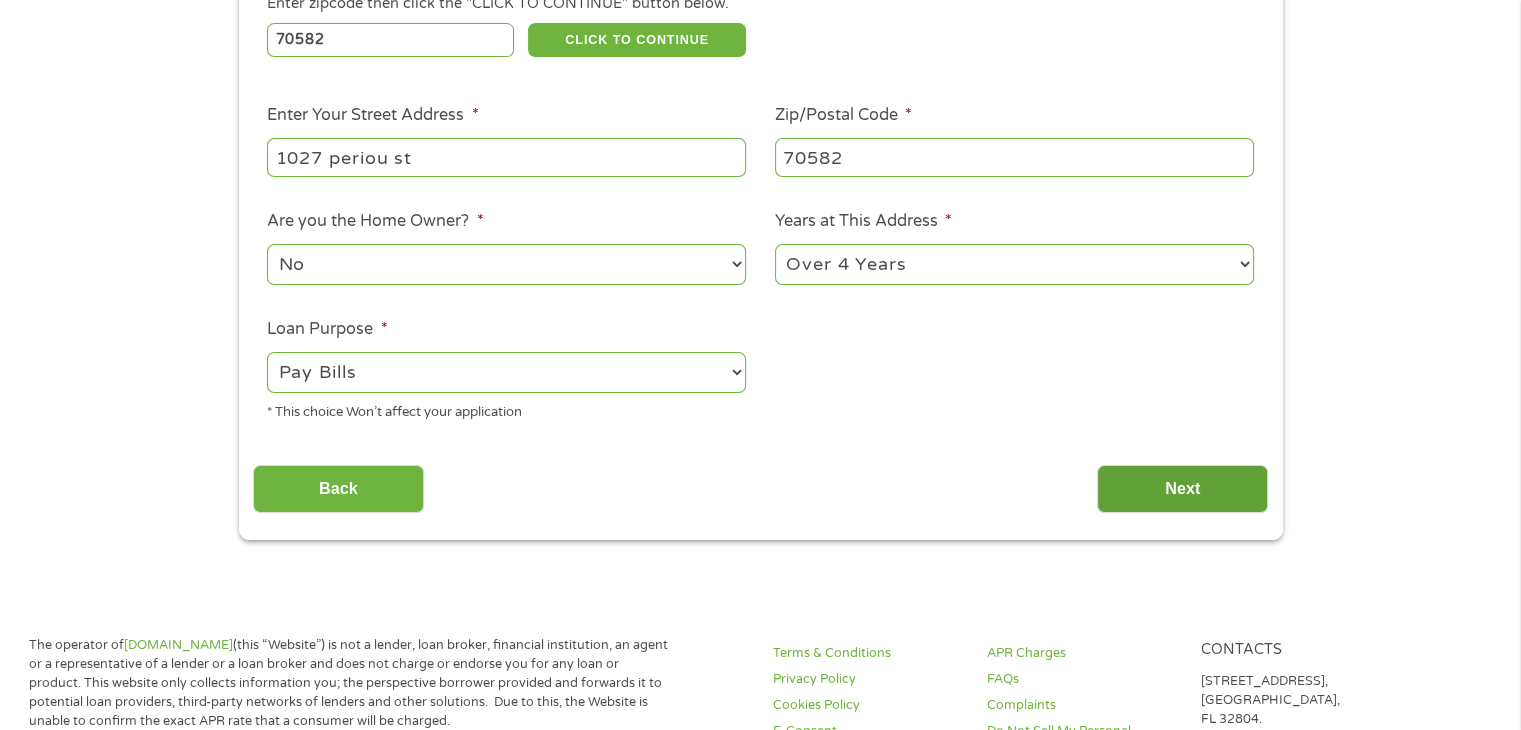 click on "Next" at bounding box center (1182, 489) 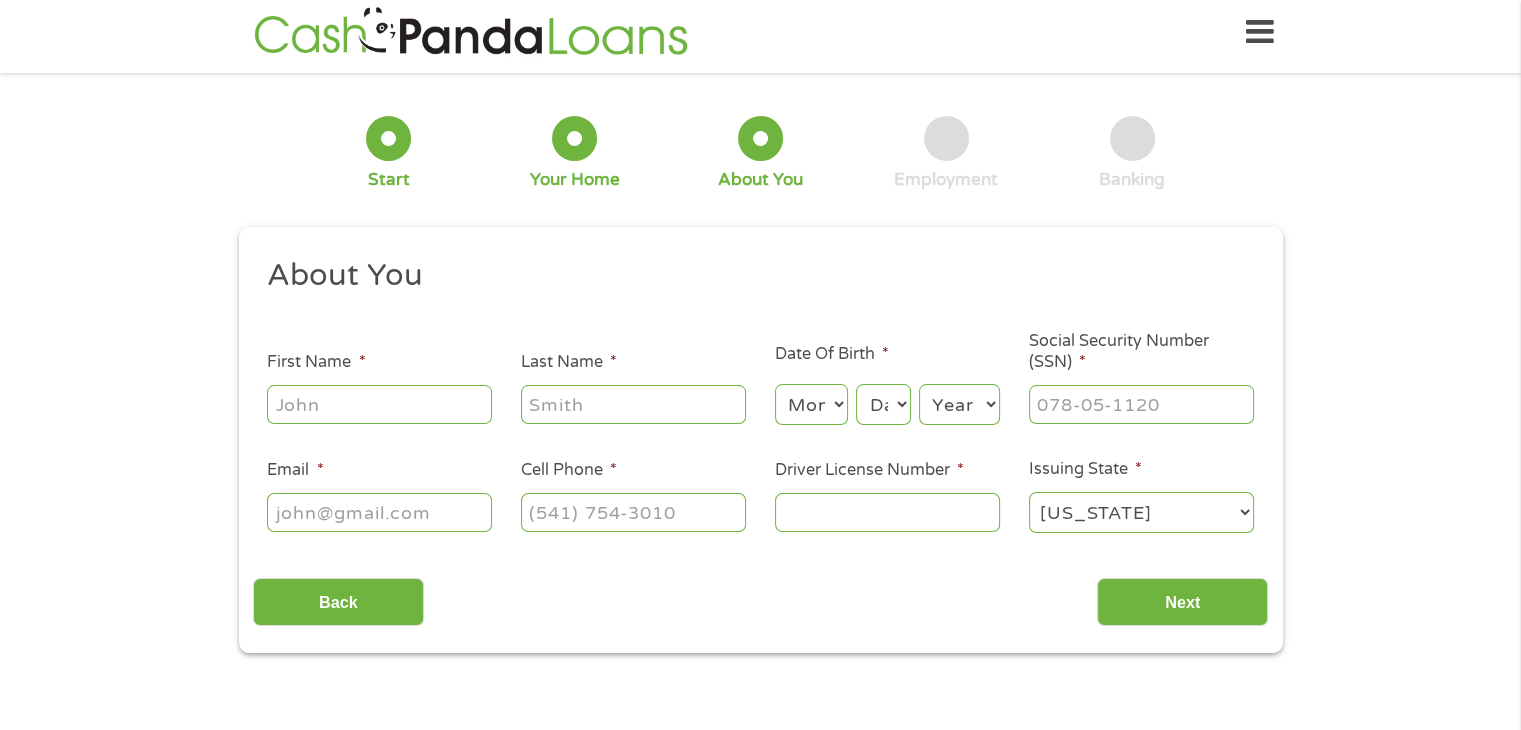 scroll, scrollTop: 0, scrollLeft: 0, axis: both 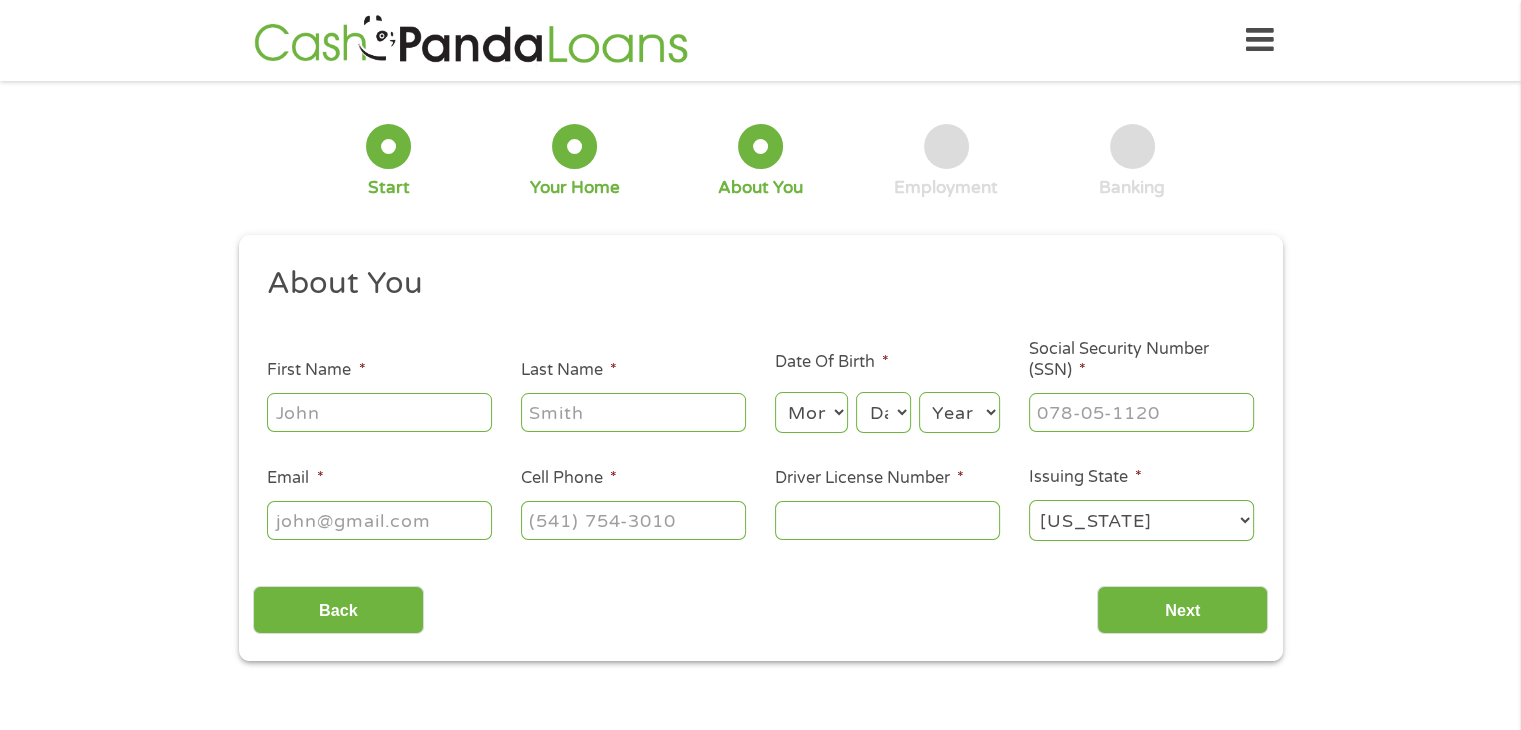click on "First Name *" at bounding box center [379, 412] 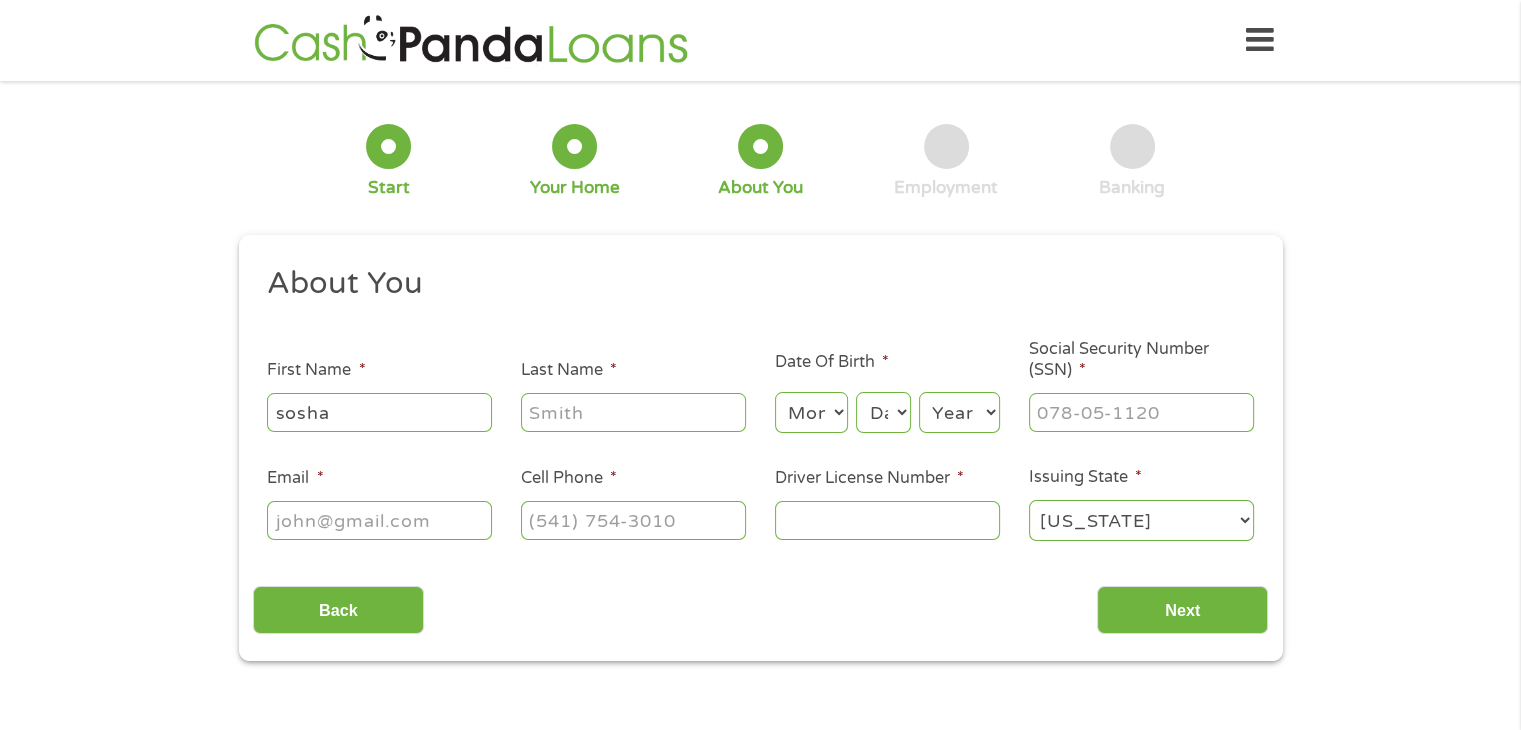 type on "sosha" 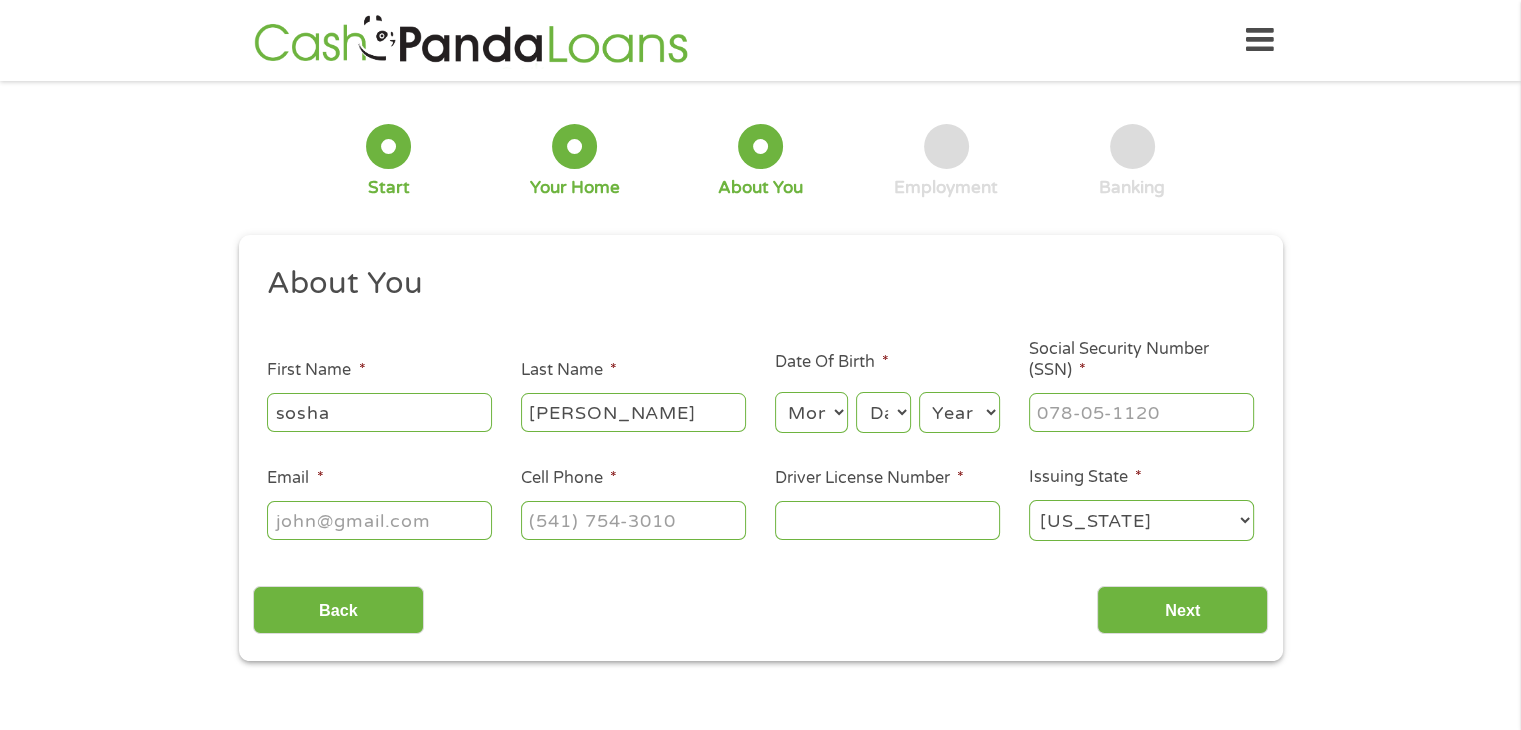 type on "[PERSON_NAME]" 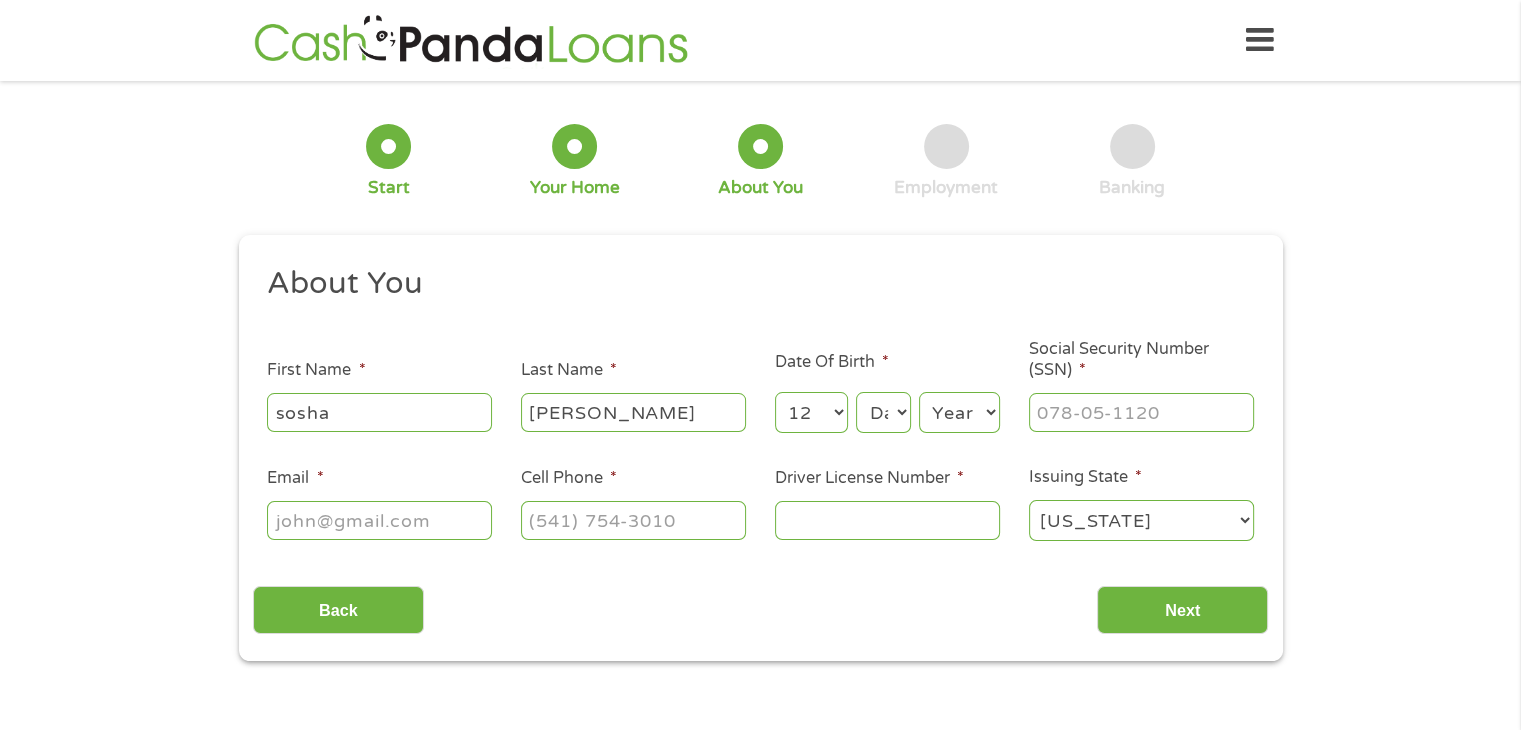 click on "Month 1 2 3 4 5 6 7 8 9 10 11 12" at bounding box center [811, 412] 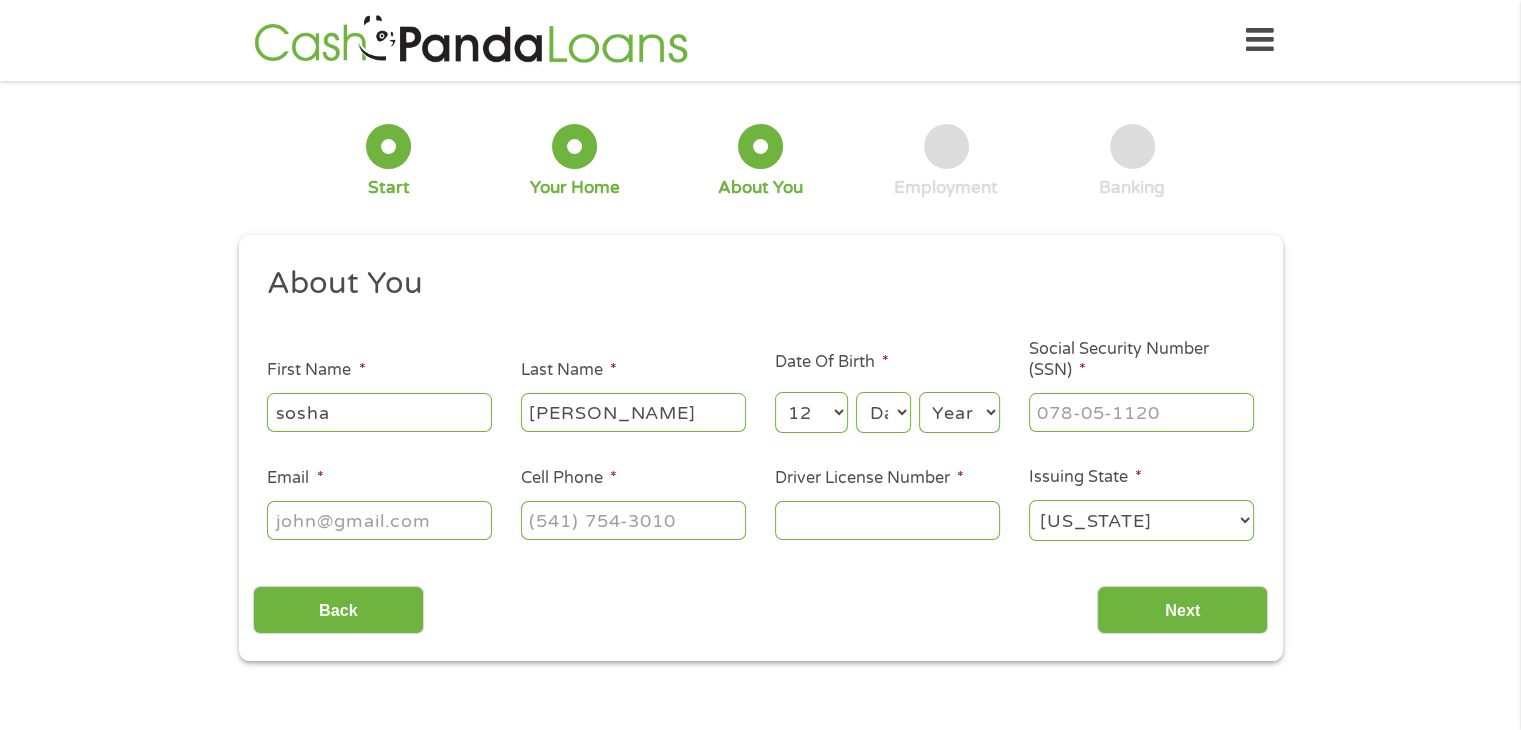 select on "10" 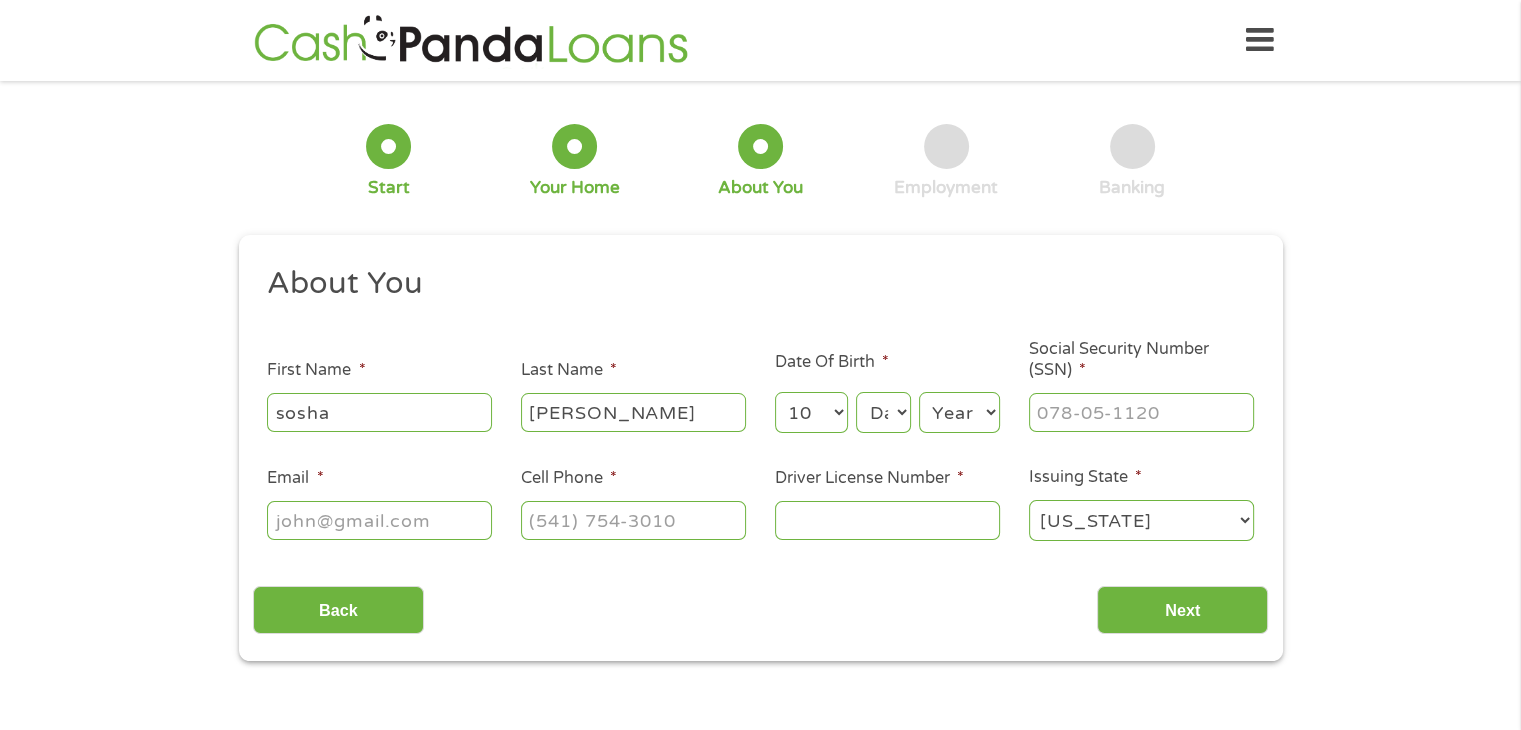 click on "Month 1 2 3 4 5 6 7 8 9 10 11 12" at bounding box center [811, 412] 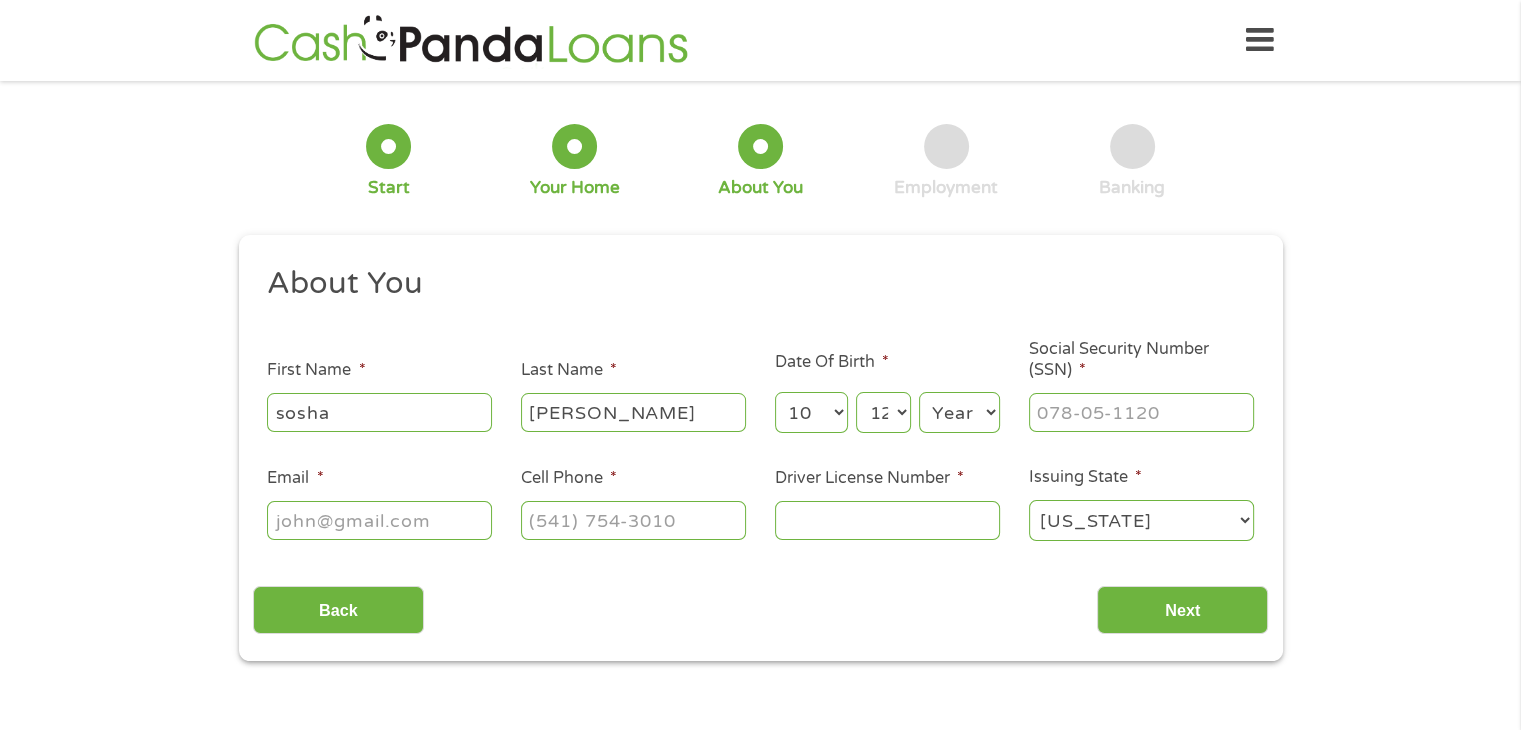 select on "13" 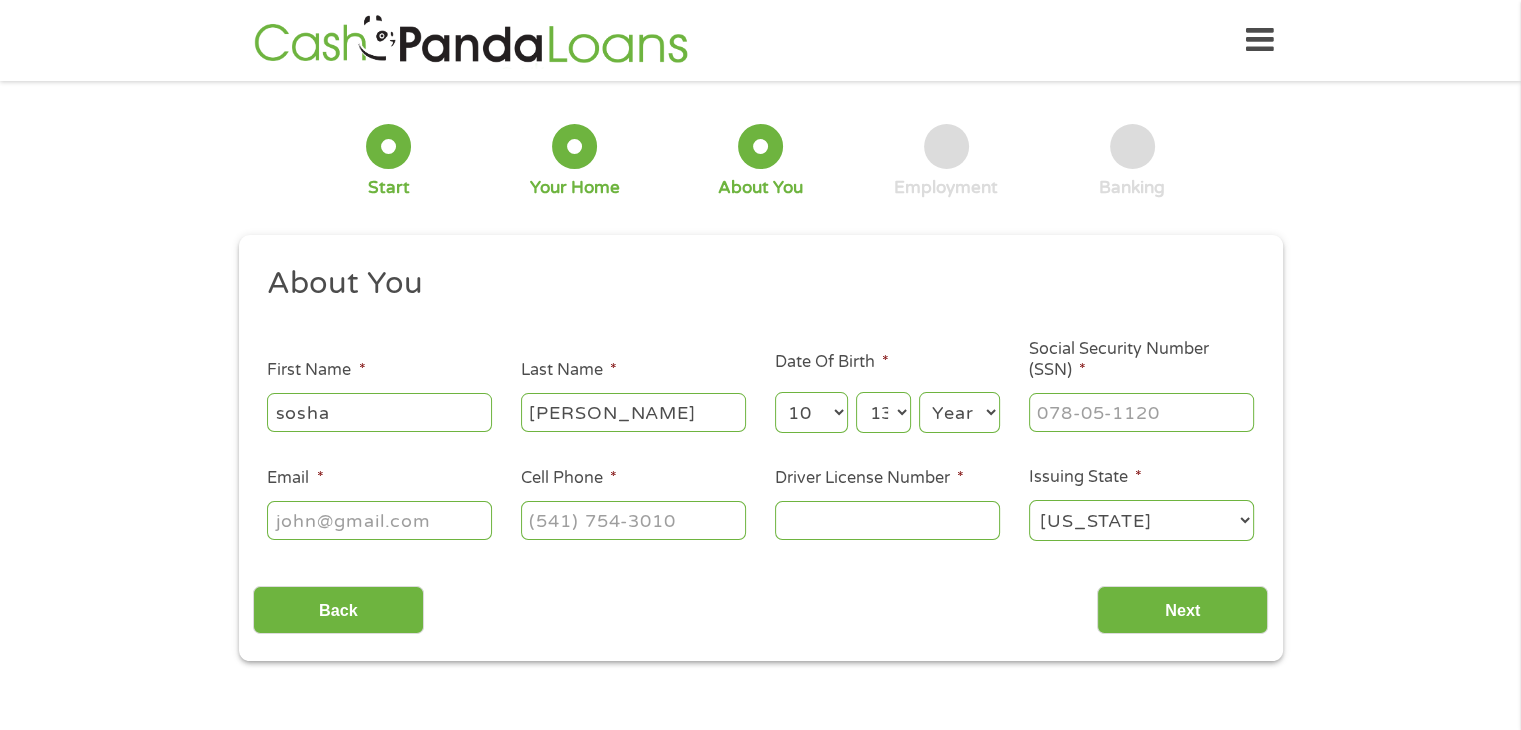 click on "Year [DATE] 2006 2005 2004 2003 2002 2001 2000 1999 1998 1997 1996 1995 1994 1993 1992 1991 1990 1989 1988 1987 1986 1985 1984 1983 1982 1981 1980 1979 1978 1977 1976 1975 1974 1973 1972 1971 1970 1969 1968 1967 1966 1965 1964 1963 1962 1961 1960 1959 1958 1957 1956 1955 1954 1953 1952 1951 1950 1949 1948 1947 1946 1945 1944 1943 1942 1941 1940 1939 1938 1937 1936 1935 1934 1933 1932 1931 1930 1929 1928 1927 1926 1925 1924 1923 1922 1921 1920" at bounding box center (959, 412) 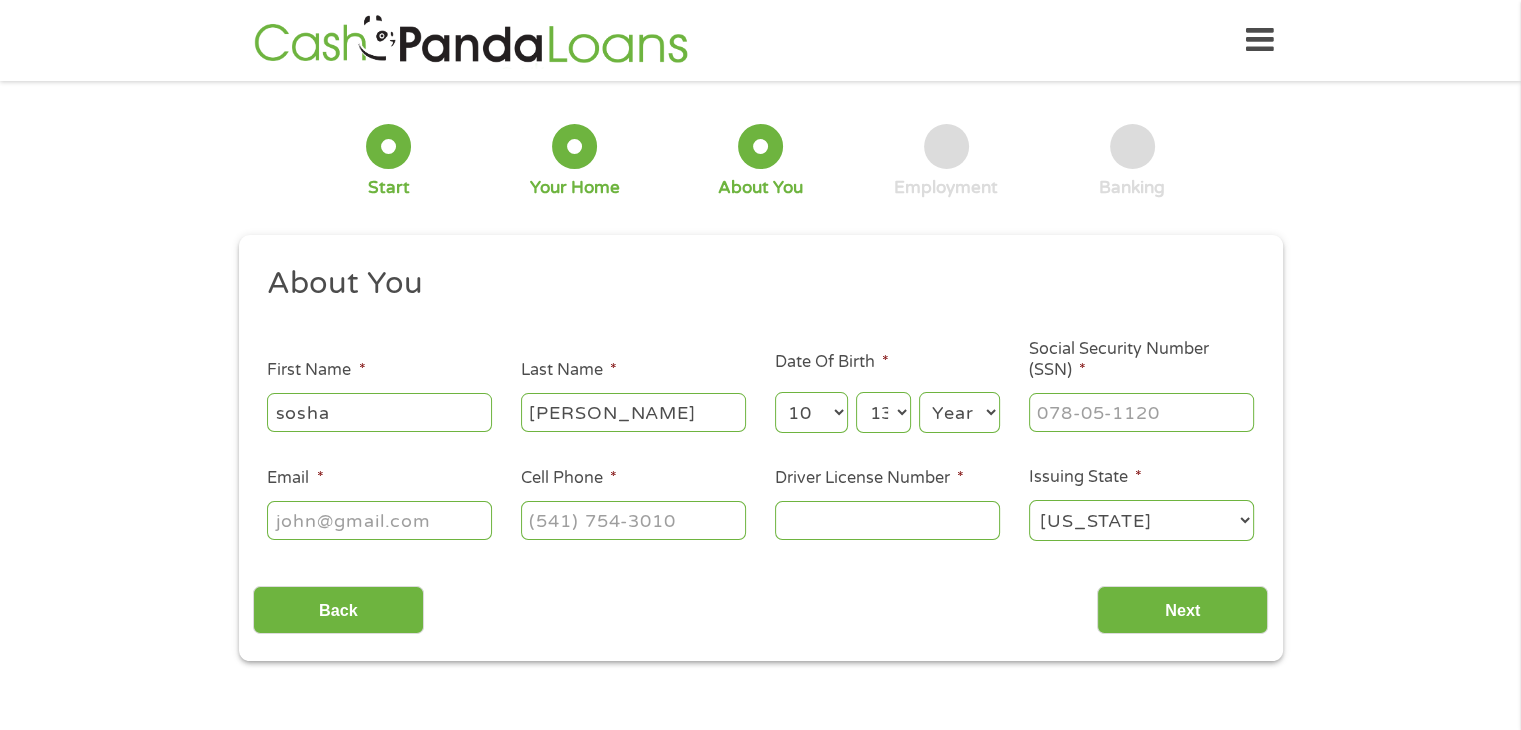 select on "1987" 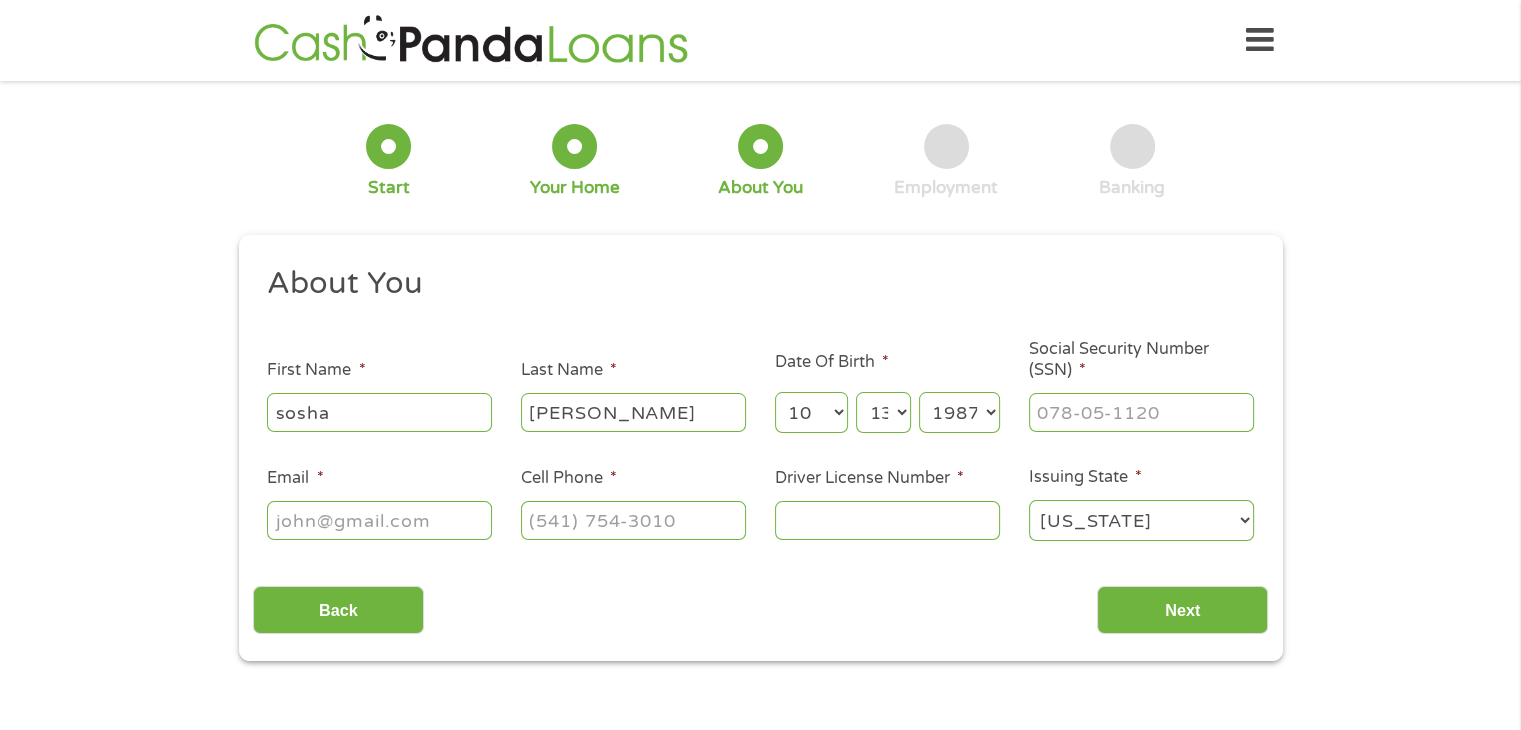 click on "Year [DATE] 2006 2005 2004 2003 2002 2001 2000 1999 1998 1997 1996 1995 1994 1993 1992 1991 1990 1989 1988 1987 1986 1985 1984 1983 1982 1981 1980 1979 1978 1977 1976 1975 1974 1973 1972 1971 1970 1969 1968 1967 1966 1965 1964 1963 1962 1961 1960 1959 1958 1957 1956 1955 1954 1953 1952 1951 1950 1949 1948 1947 1946 1945 1944 1943 1942 1941 1940 1939 1938 1937 1936 1935 1934 1933 1932 1931 1930 1929 1928 1927 1926 1925 1924 1923 1922 1921 1920" at bounding box center [959, 412] 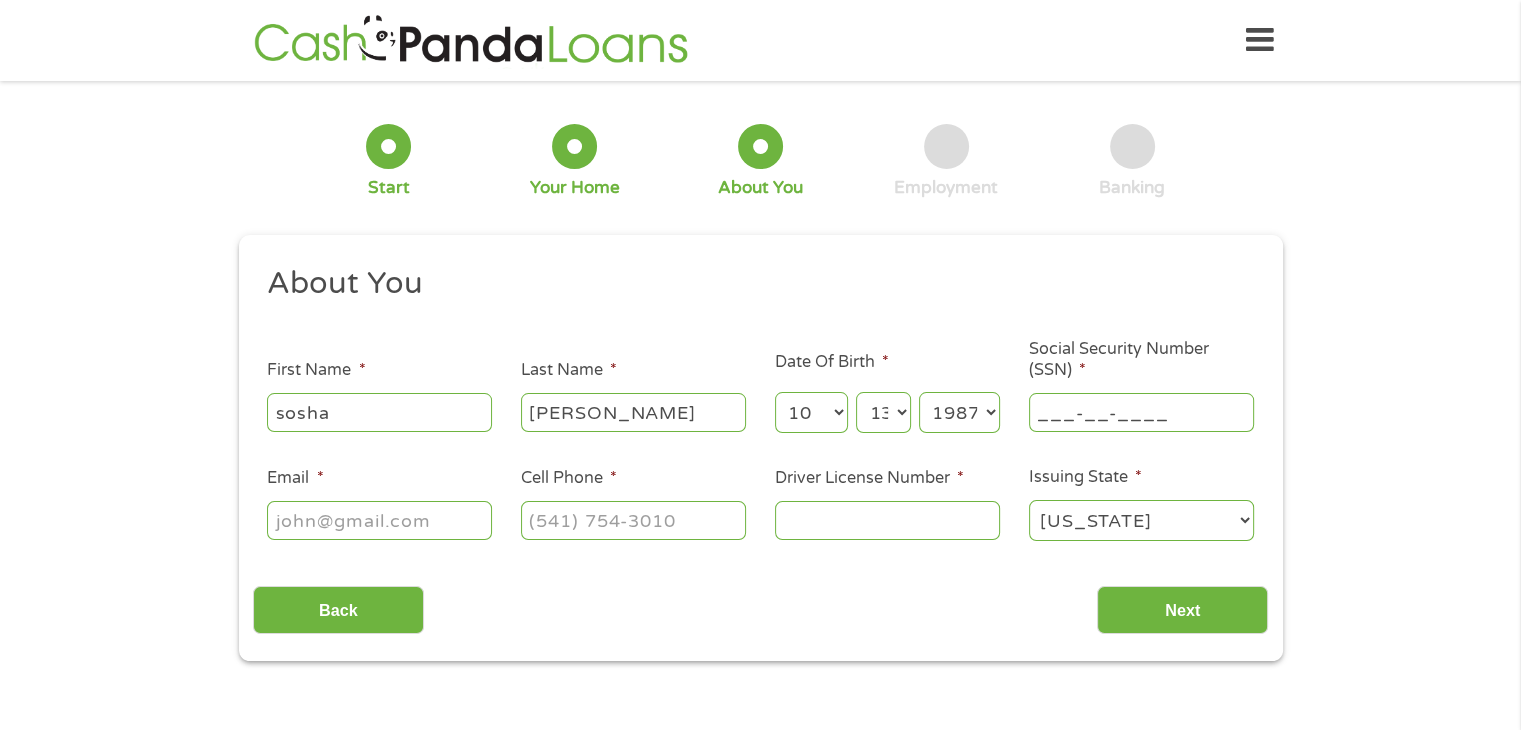 click on "___-__-____" at bounding box center (1141, 412) 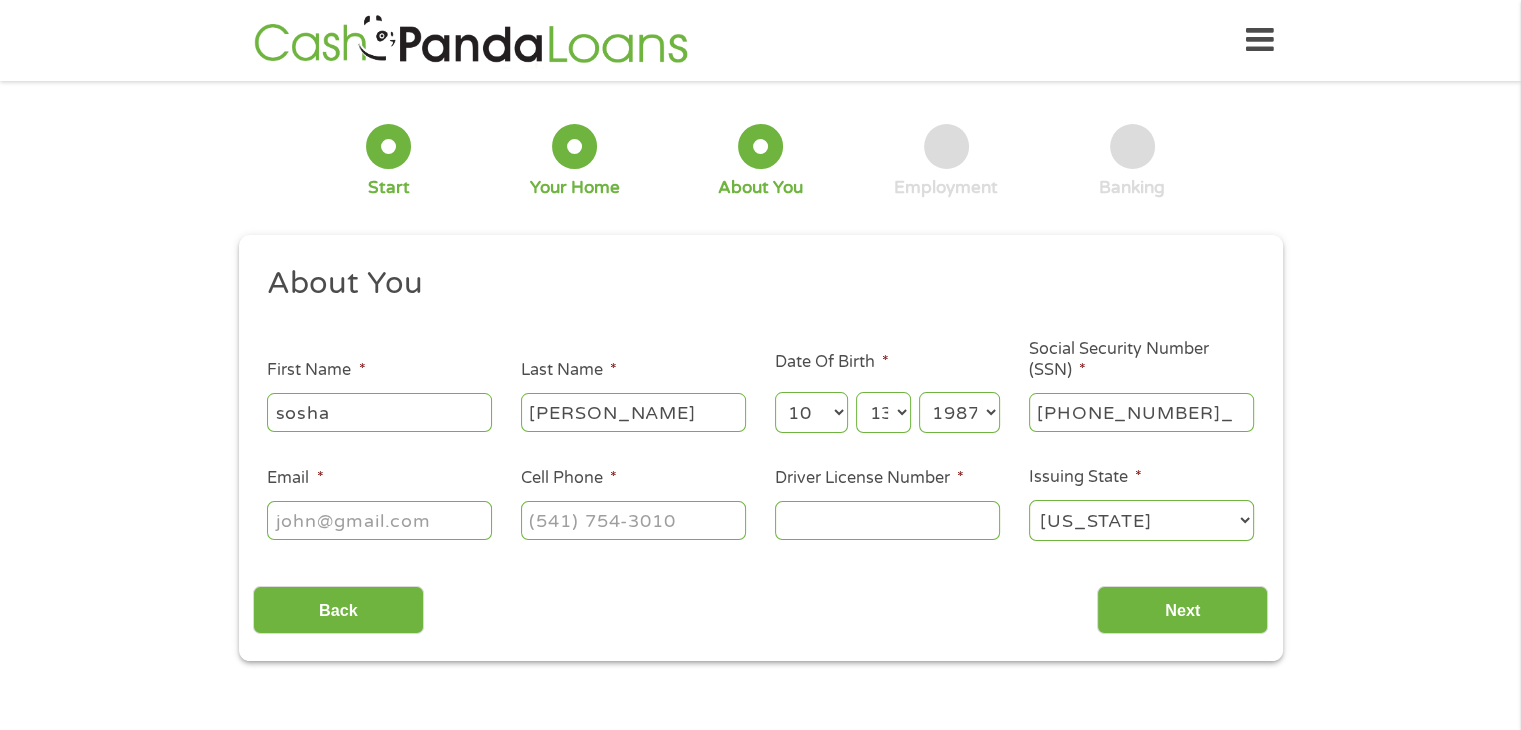 type on "438-73-5926" 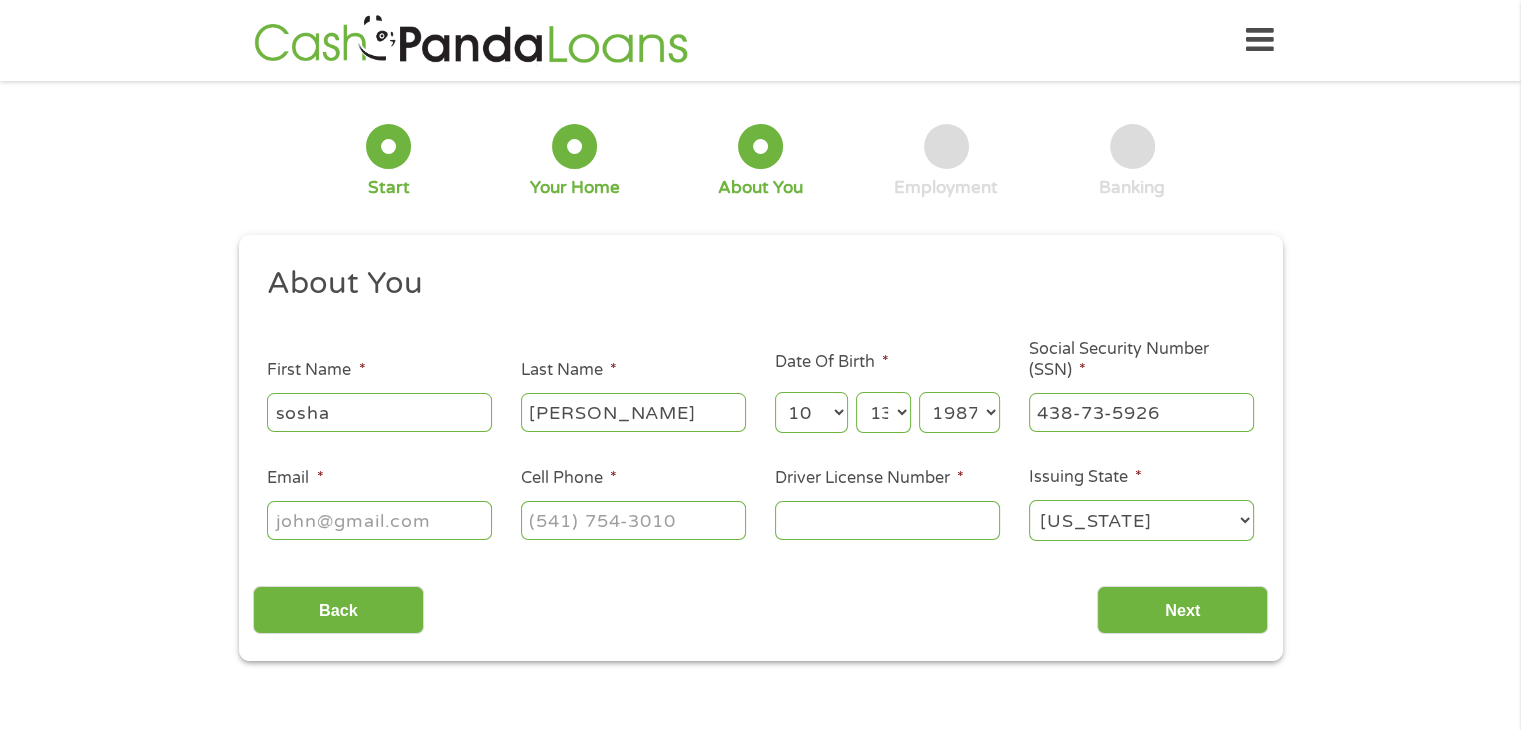 click on "Email *" at bounding box center (379, 520) 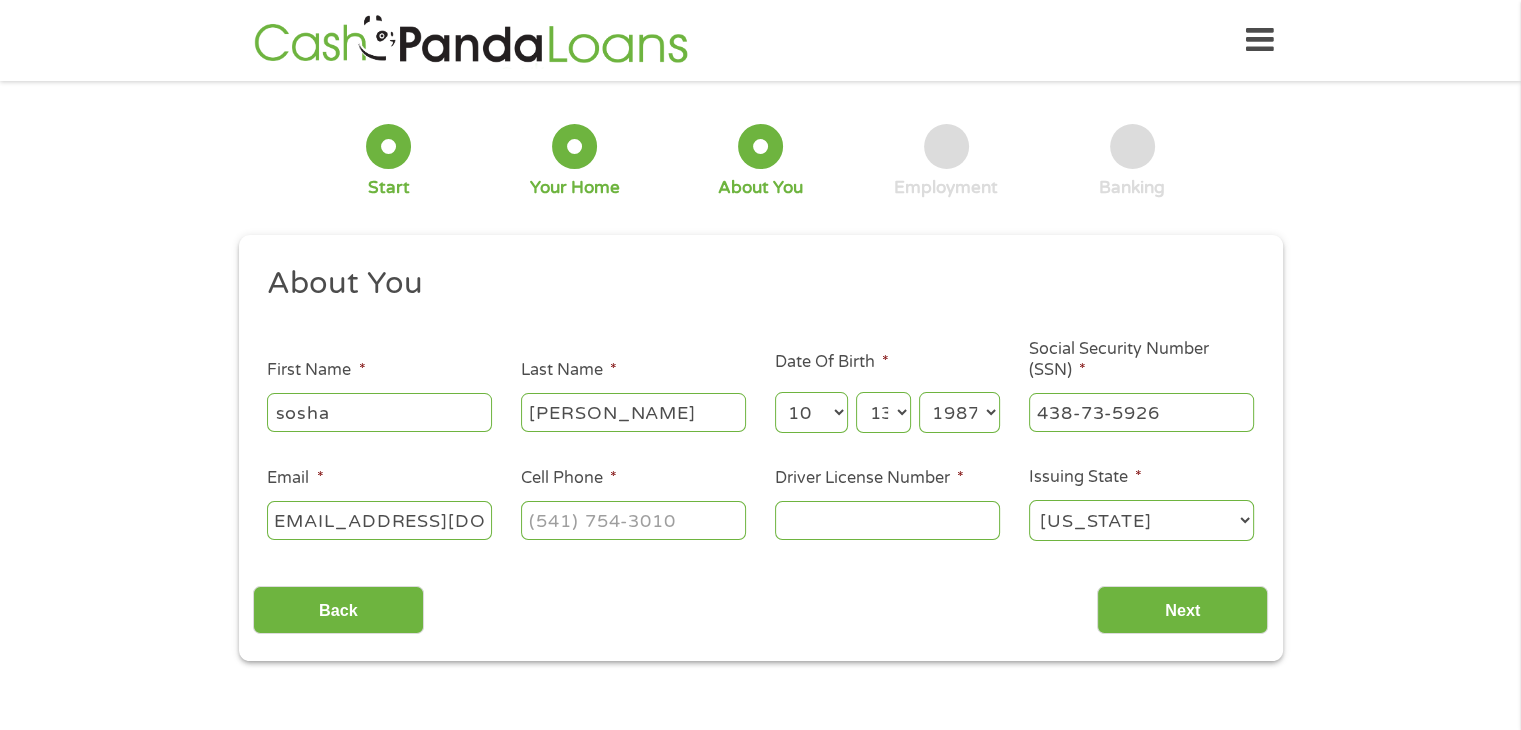 scroll, scrollTop: 0, scrollLeft: 29, axis: horizontal 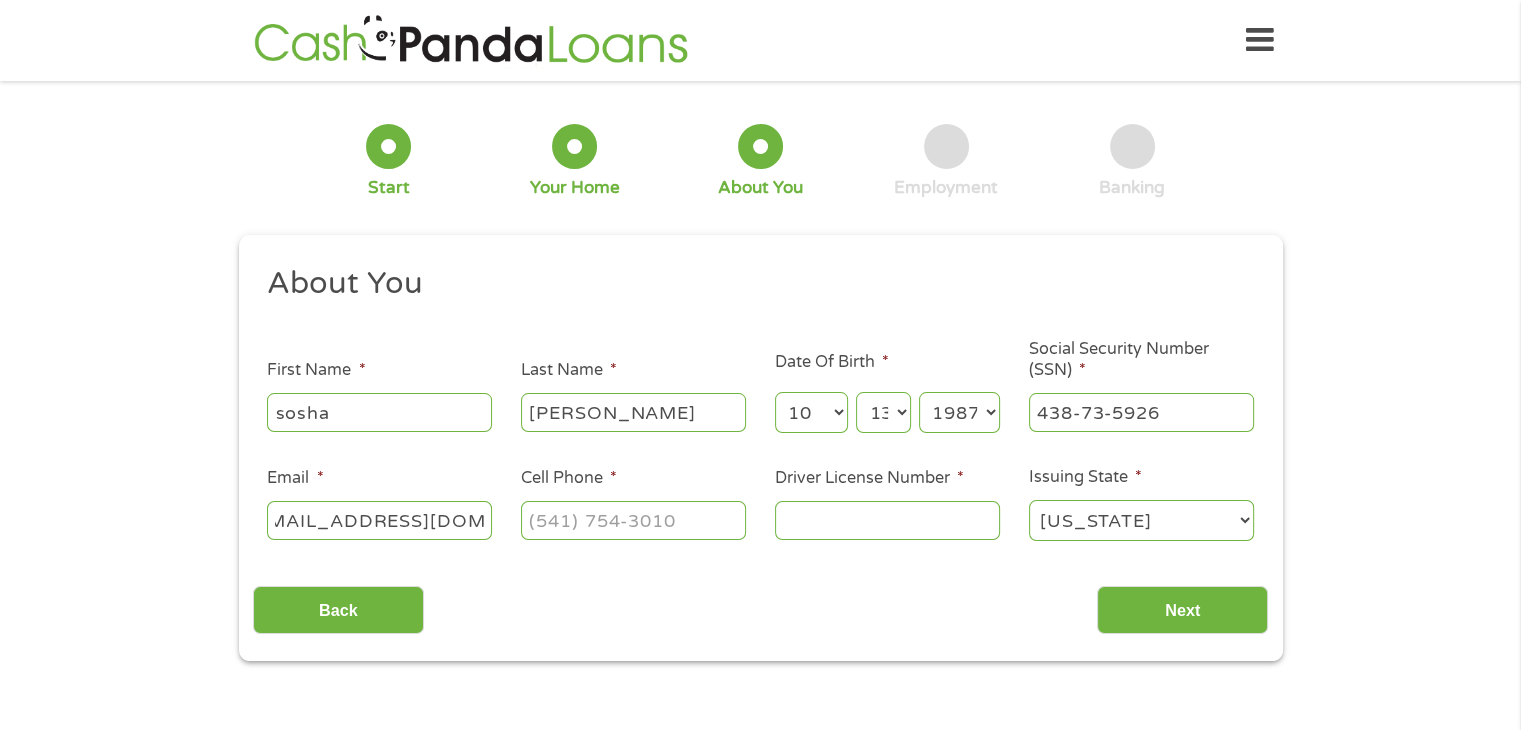 type on "[EMAIL_ADDRESS][DOMAIN_NAME]" 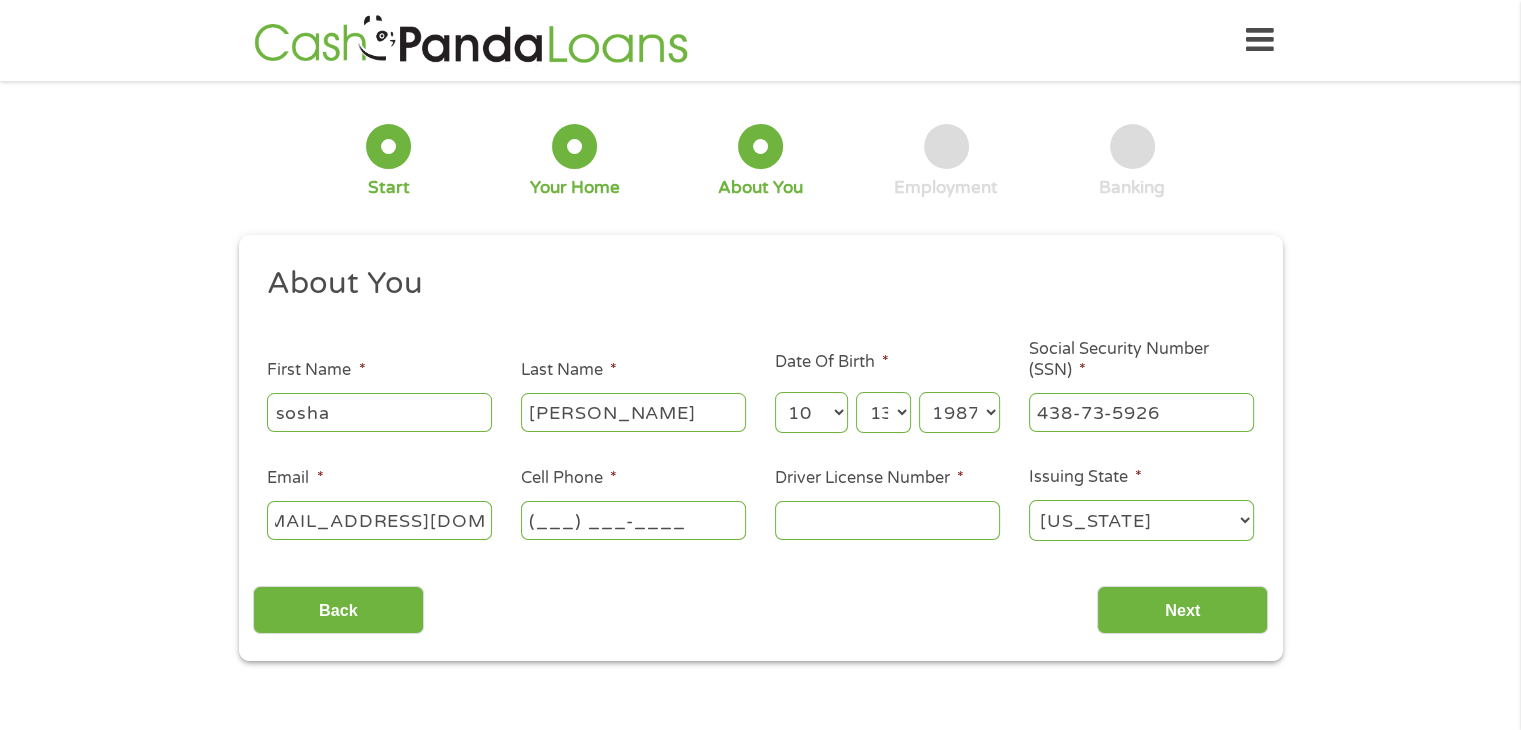scroll, scrollTop: 0, scrollLeft: 0, axis: both 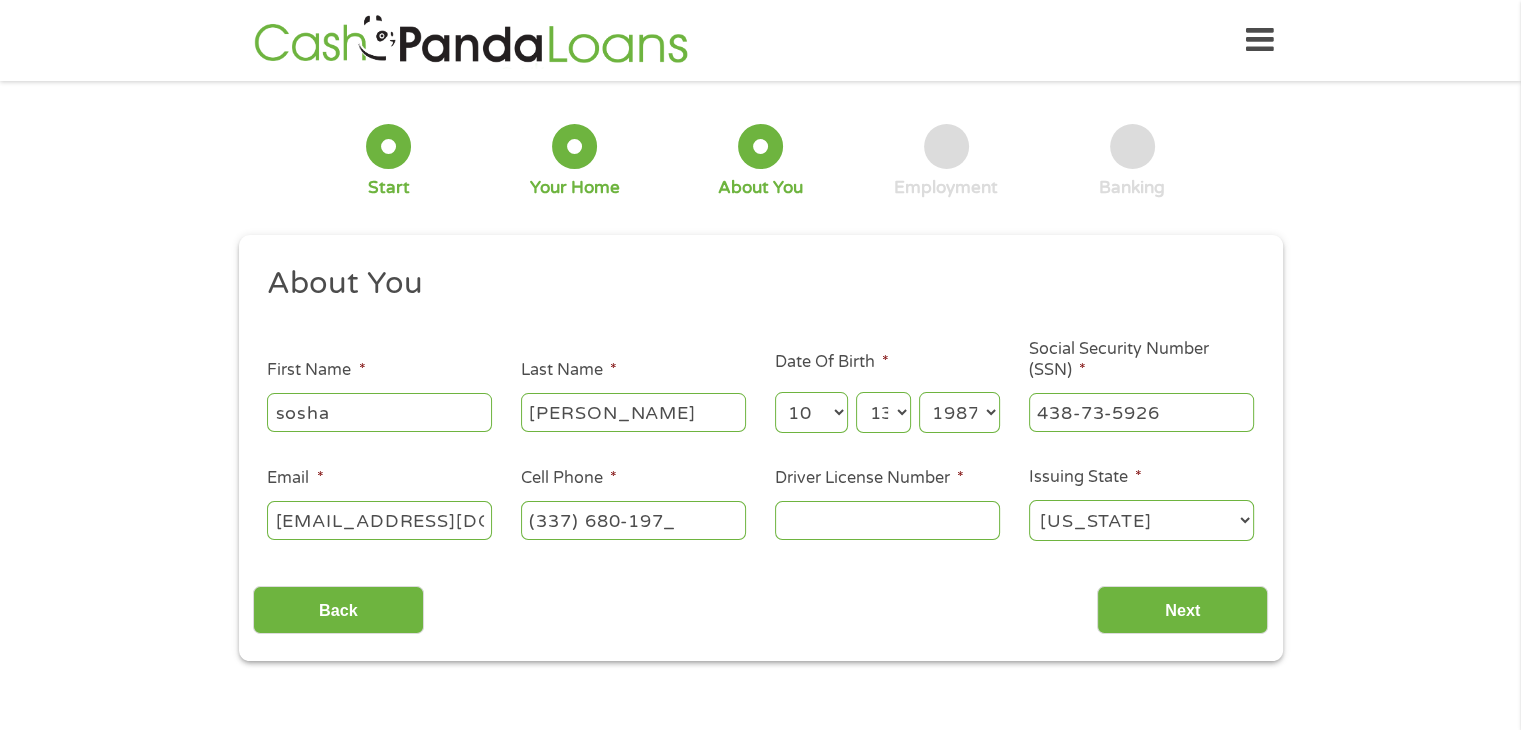 type on "[PHONE_NUMBER]" 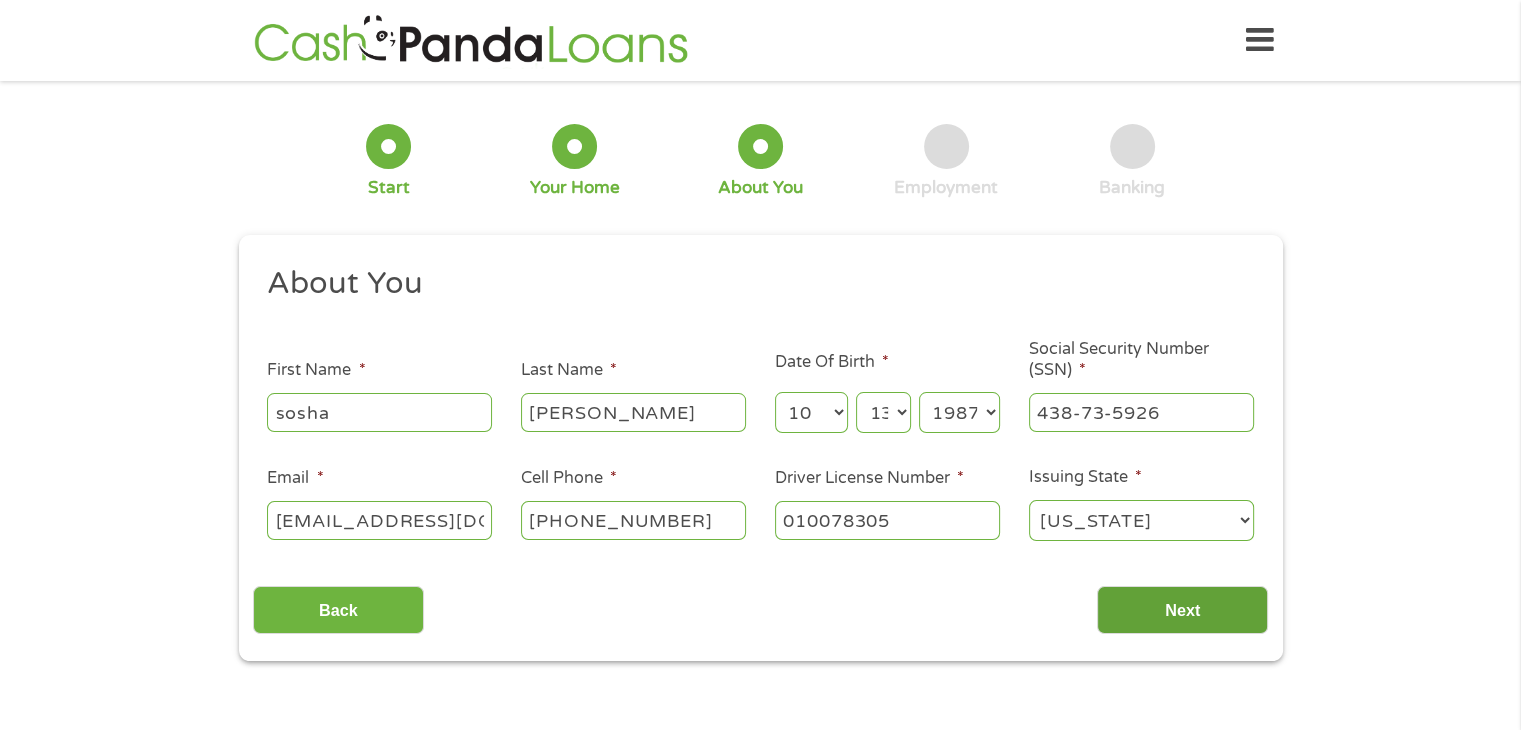 type on "010078305" 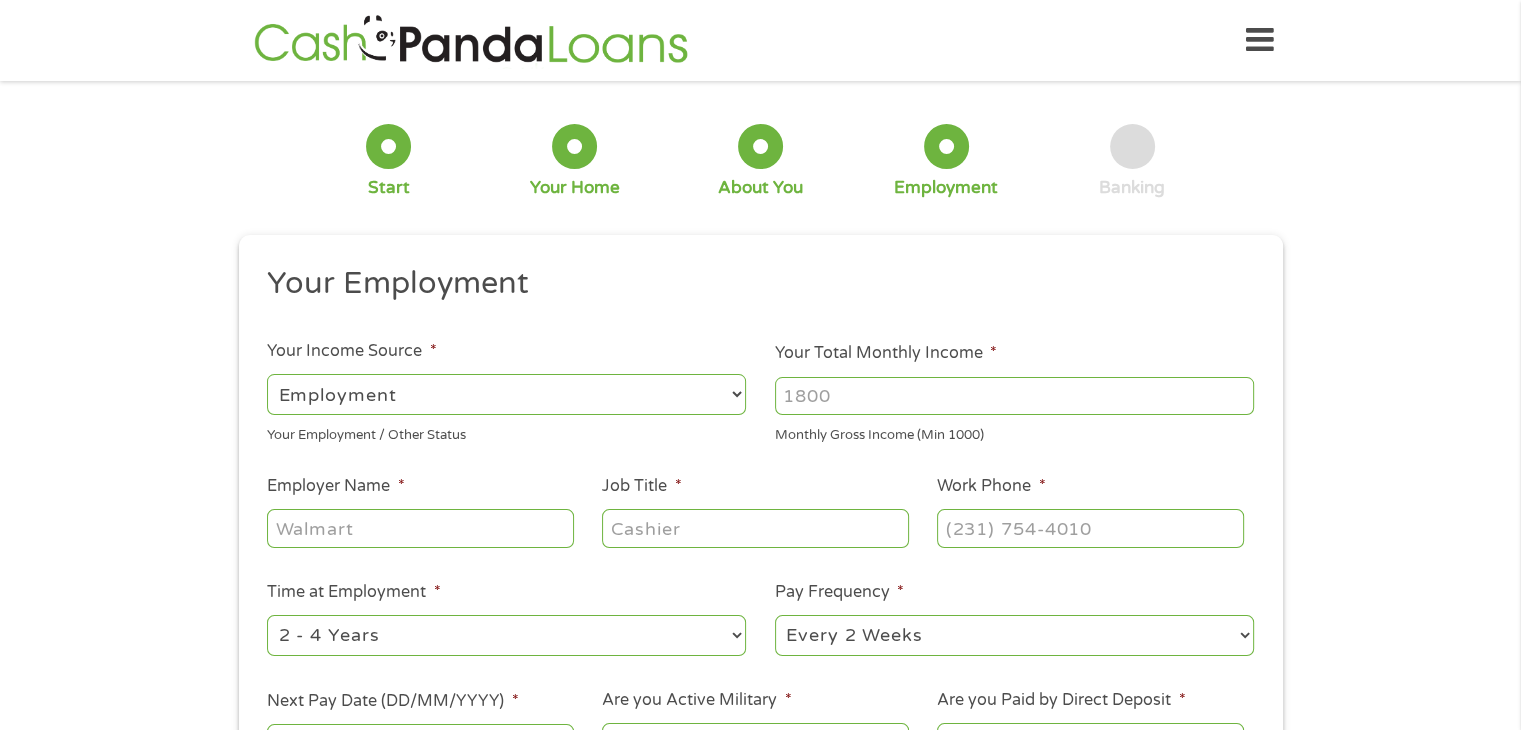 scroll, scrollTop: 8, scrollLeft: 8, axis: both 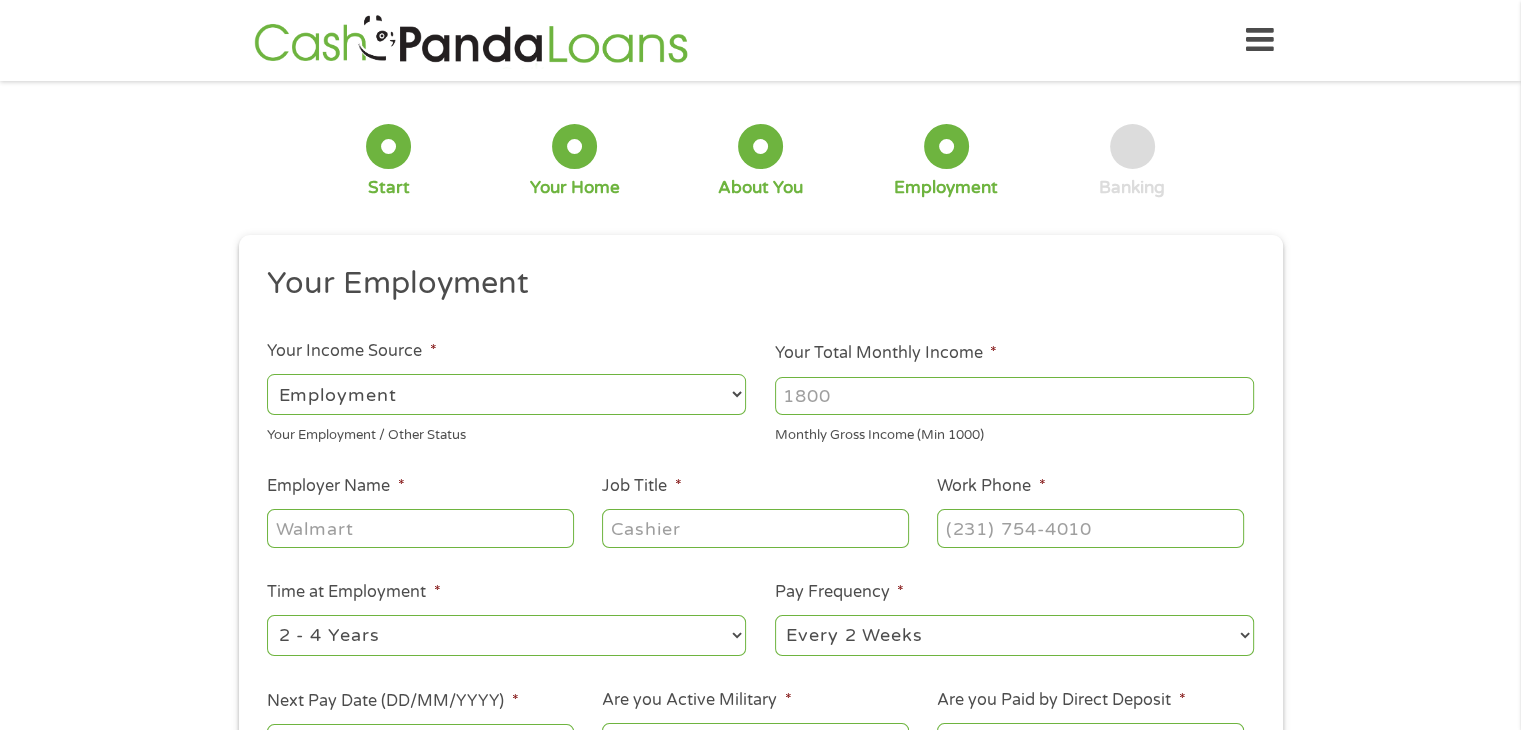 click on "Your Total Monthly Income *" at bounding box center [1014, 396] 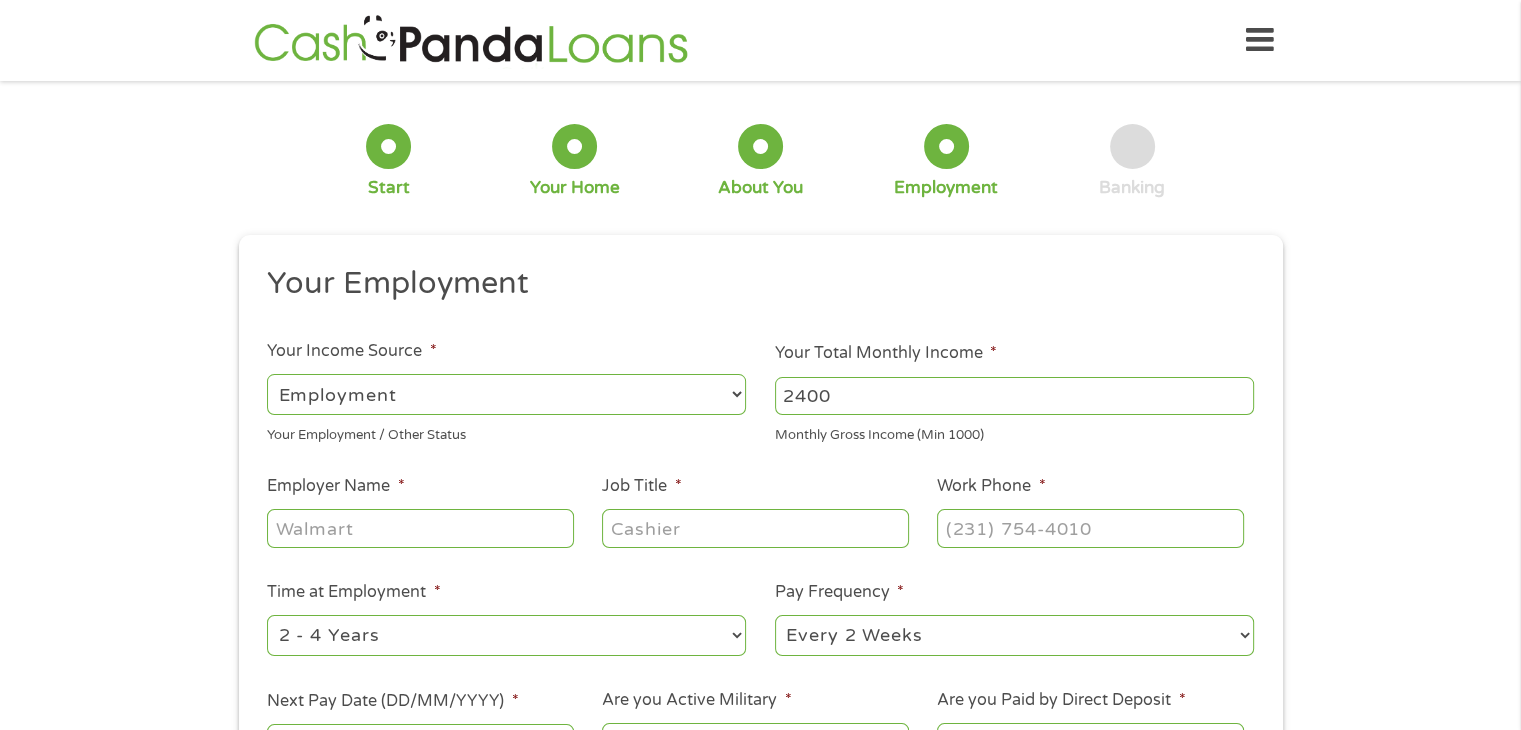 type on "2400" 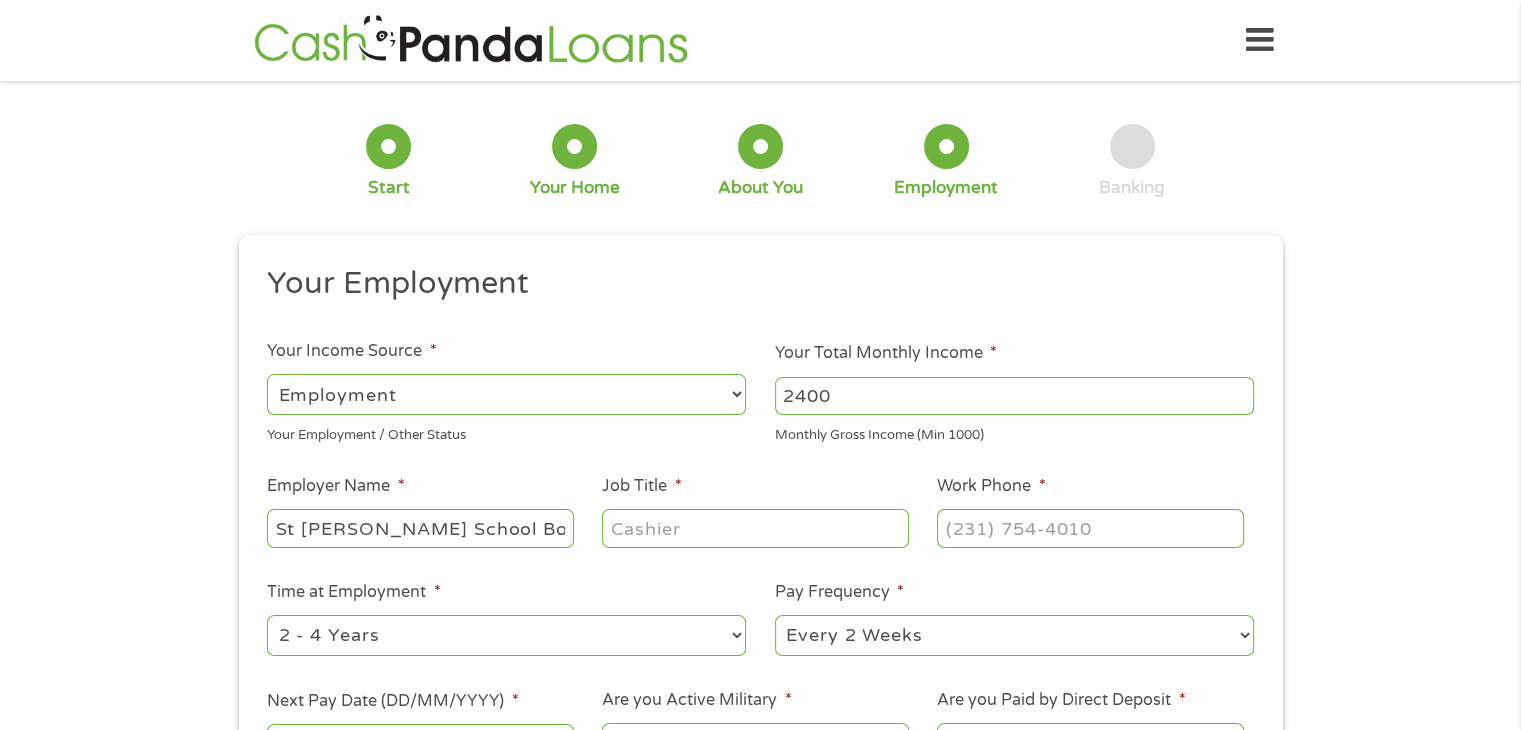 type on "St [PERSON_NAME] School Board" 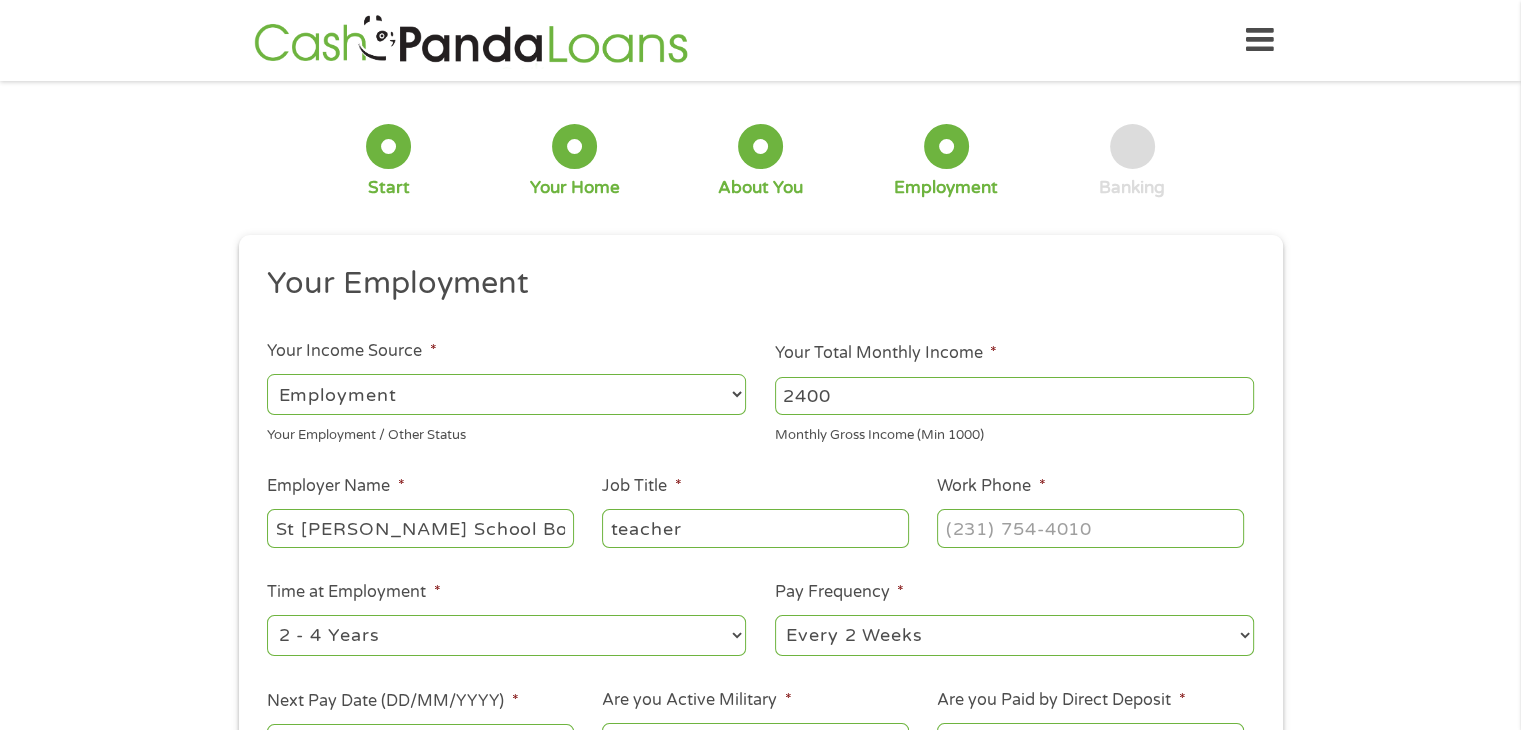 type on "teacher" 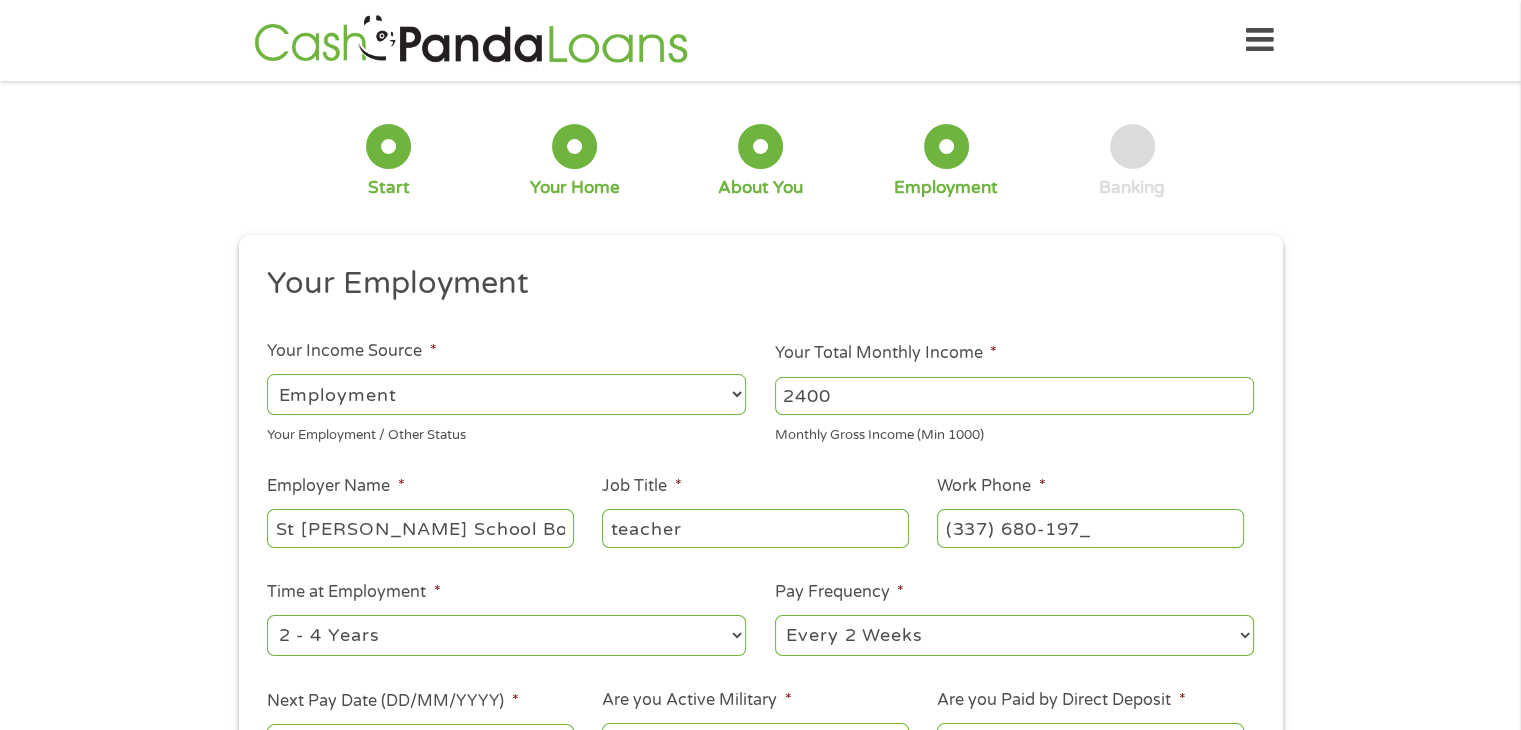 type on "[PHONE_NUMBER]" 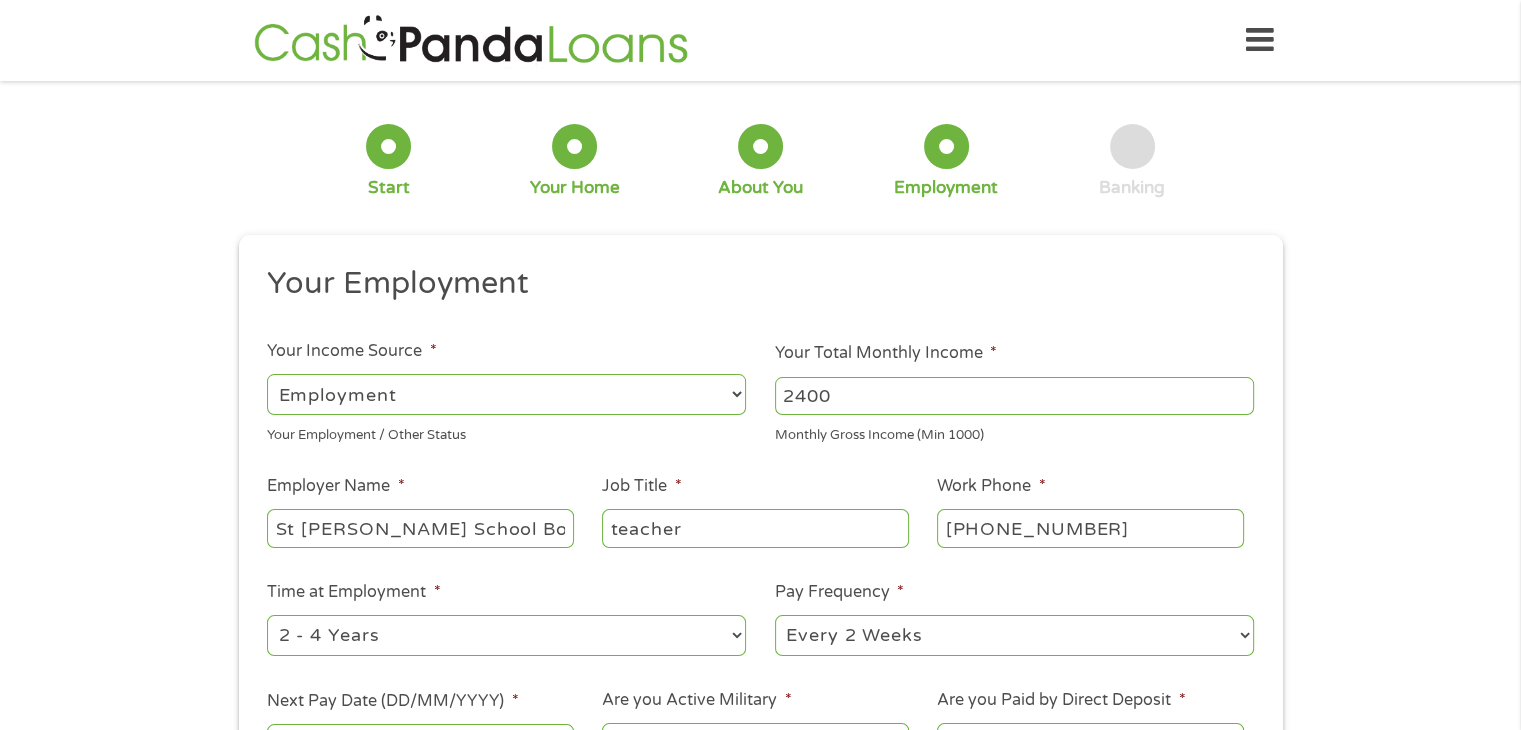select on "60months" 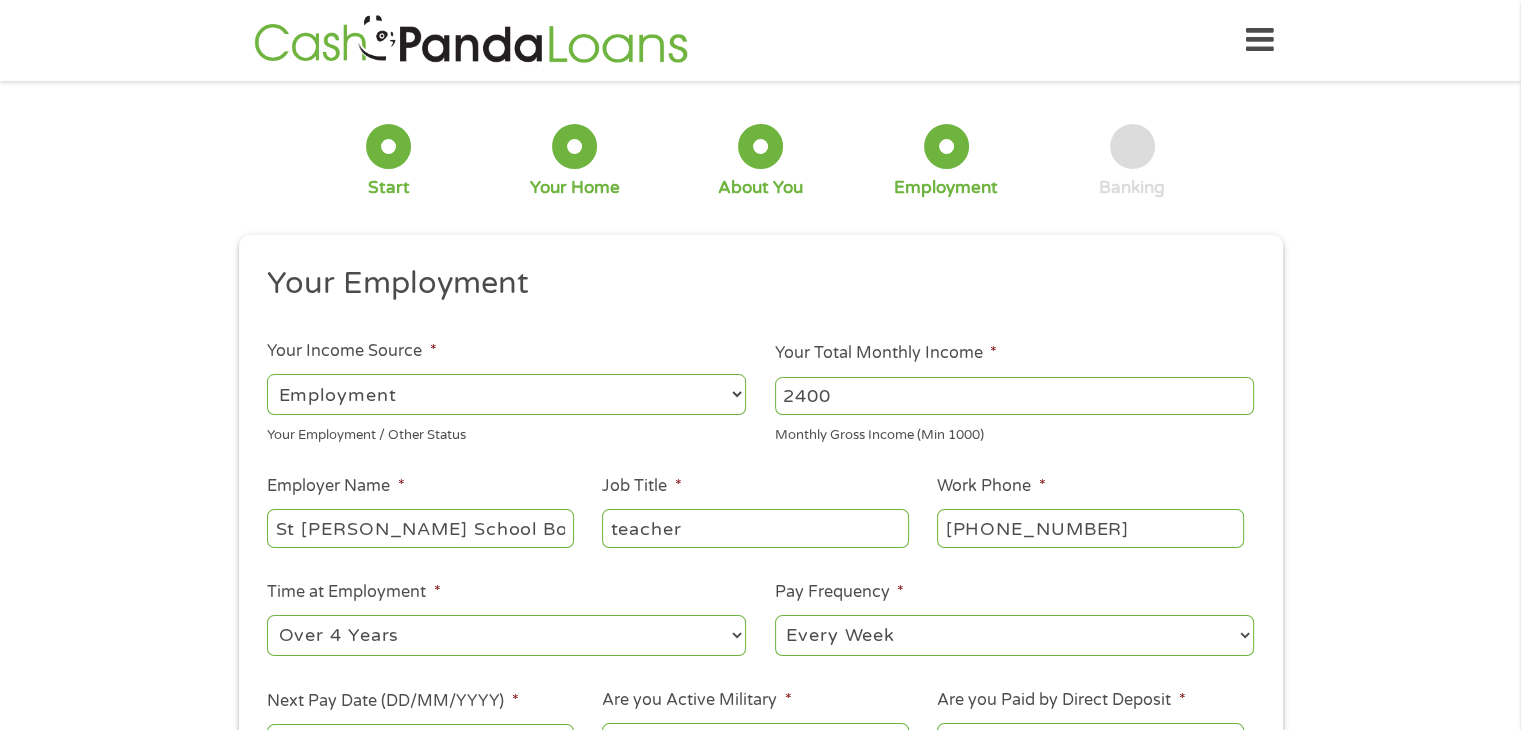 select on "monthly" 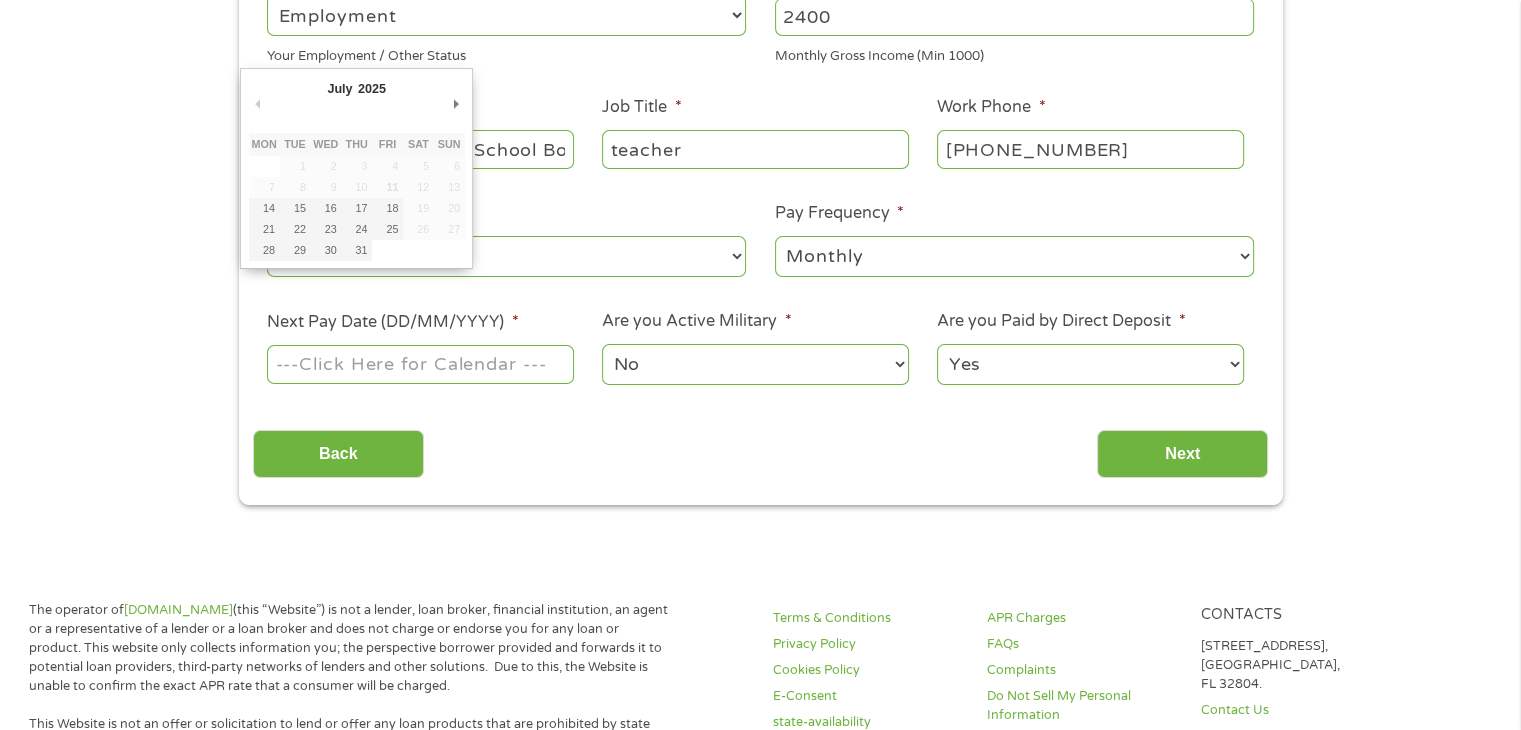 scroll, scrollTop: 380, scrollLeft: 0, axis: vertical 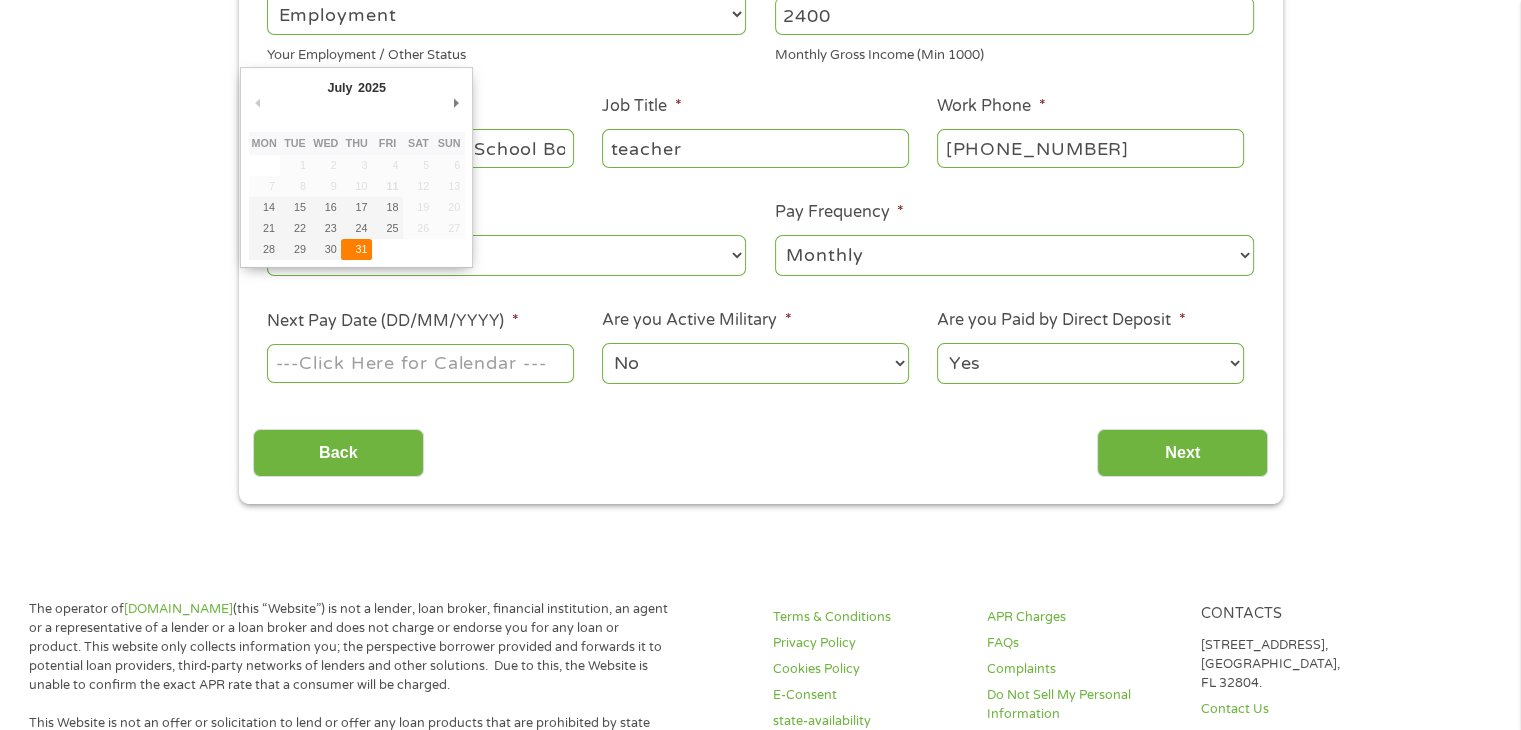 type on "[DATE]" 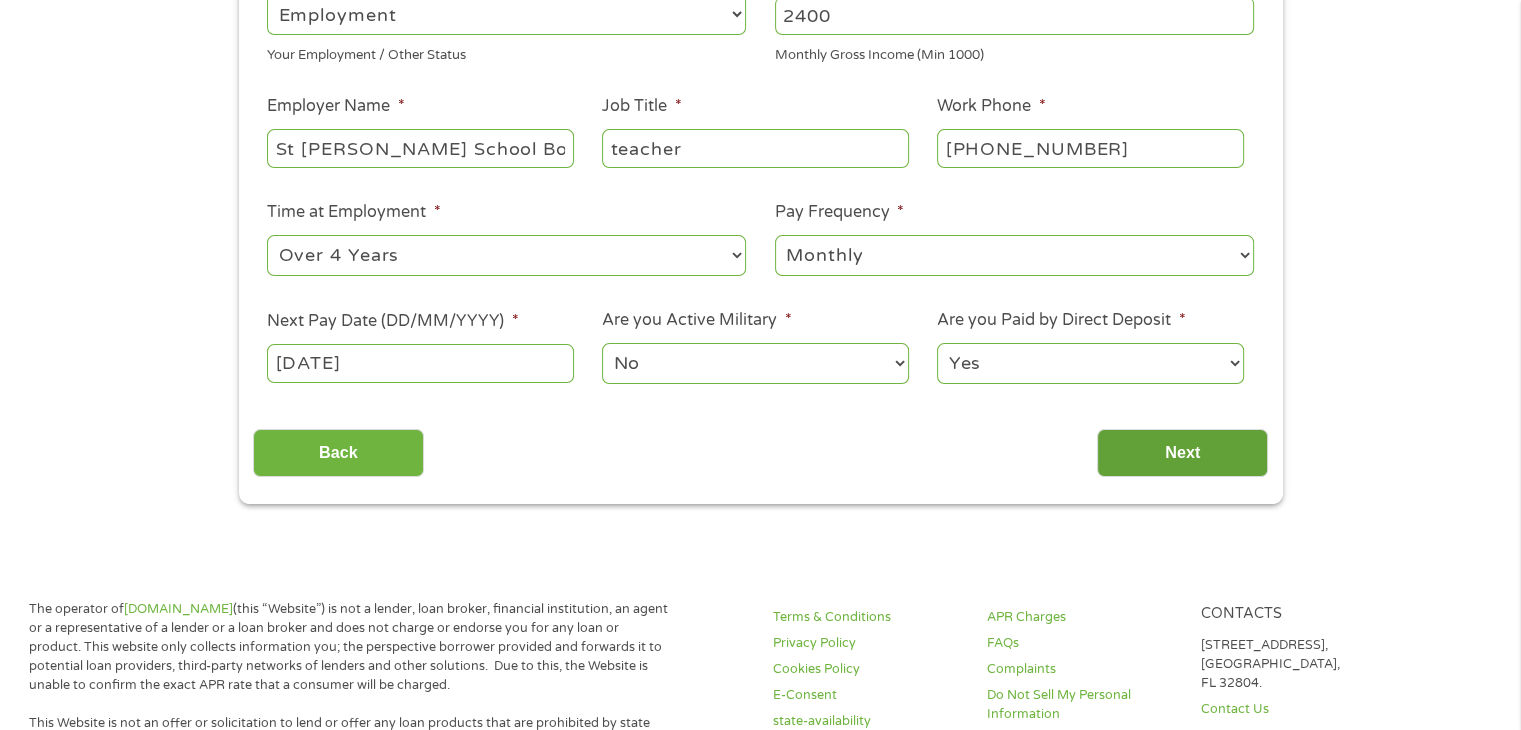 click on "Next" at bounding box center [1182, 453] 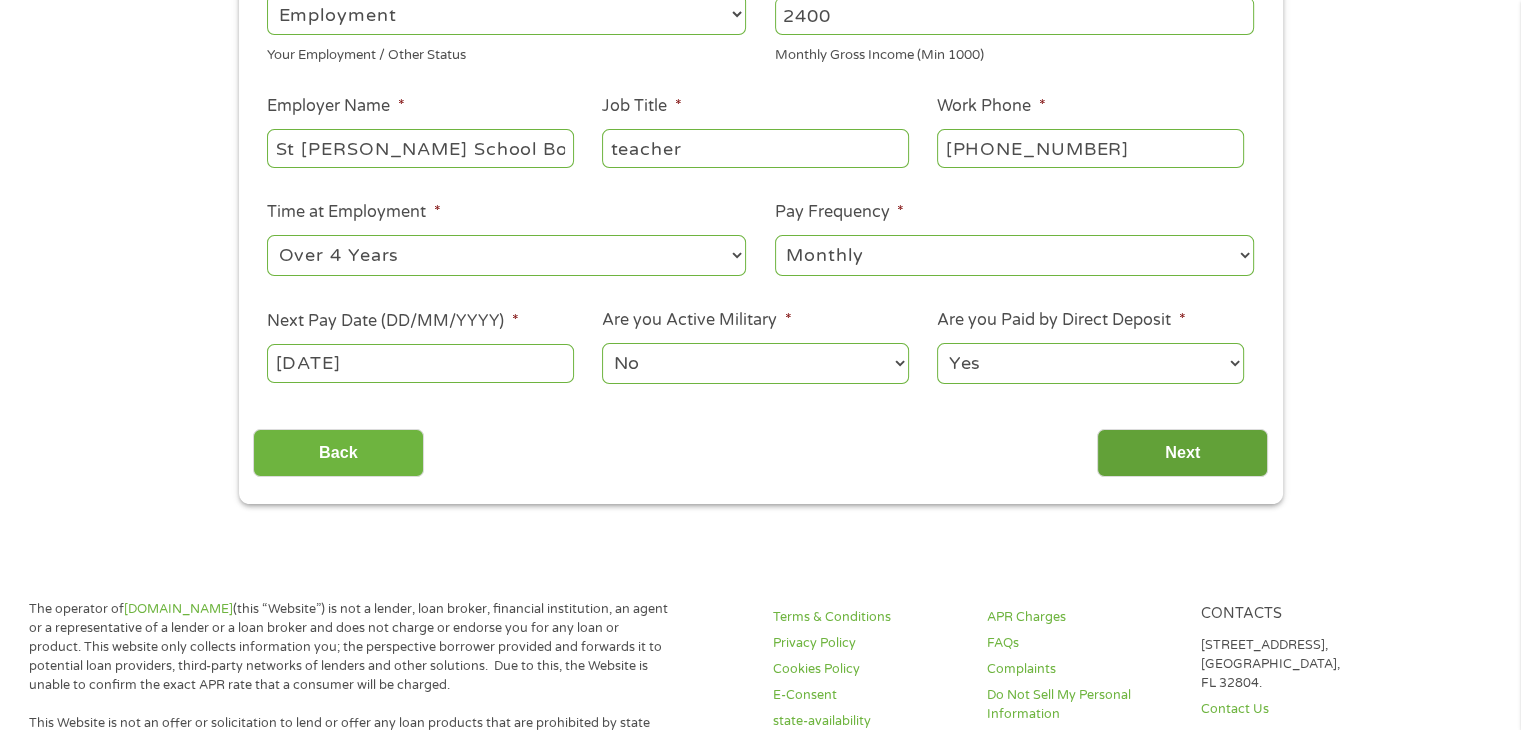 scroll, scrollTop: 8, scrollLeft: 8, axis: both 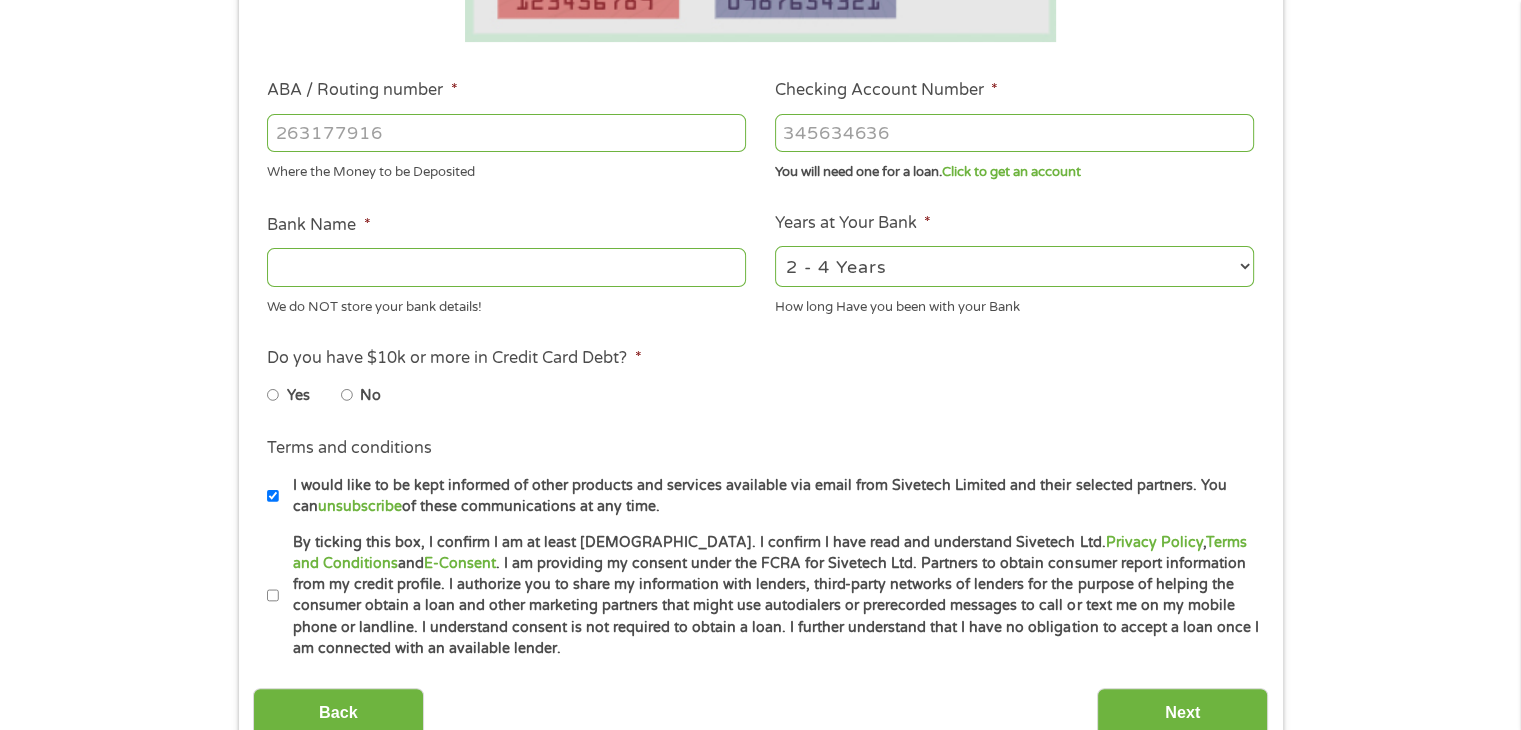 click on "ABA / Routing number *" at bounding box center [506, 133] 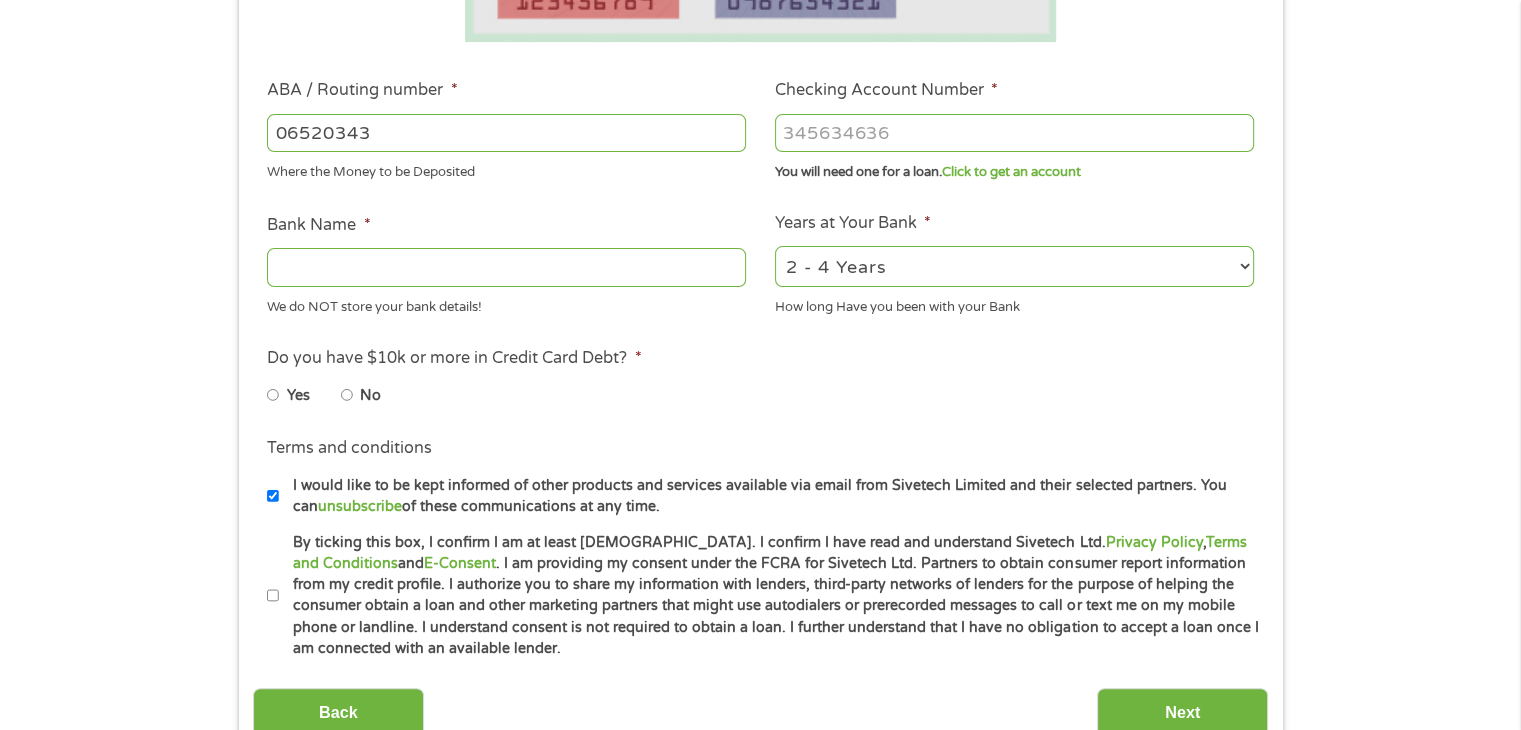 type on "065203431" 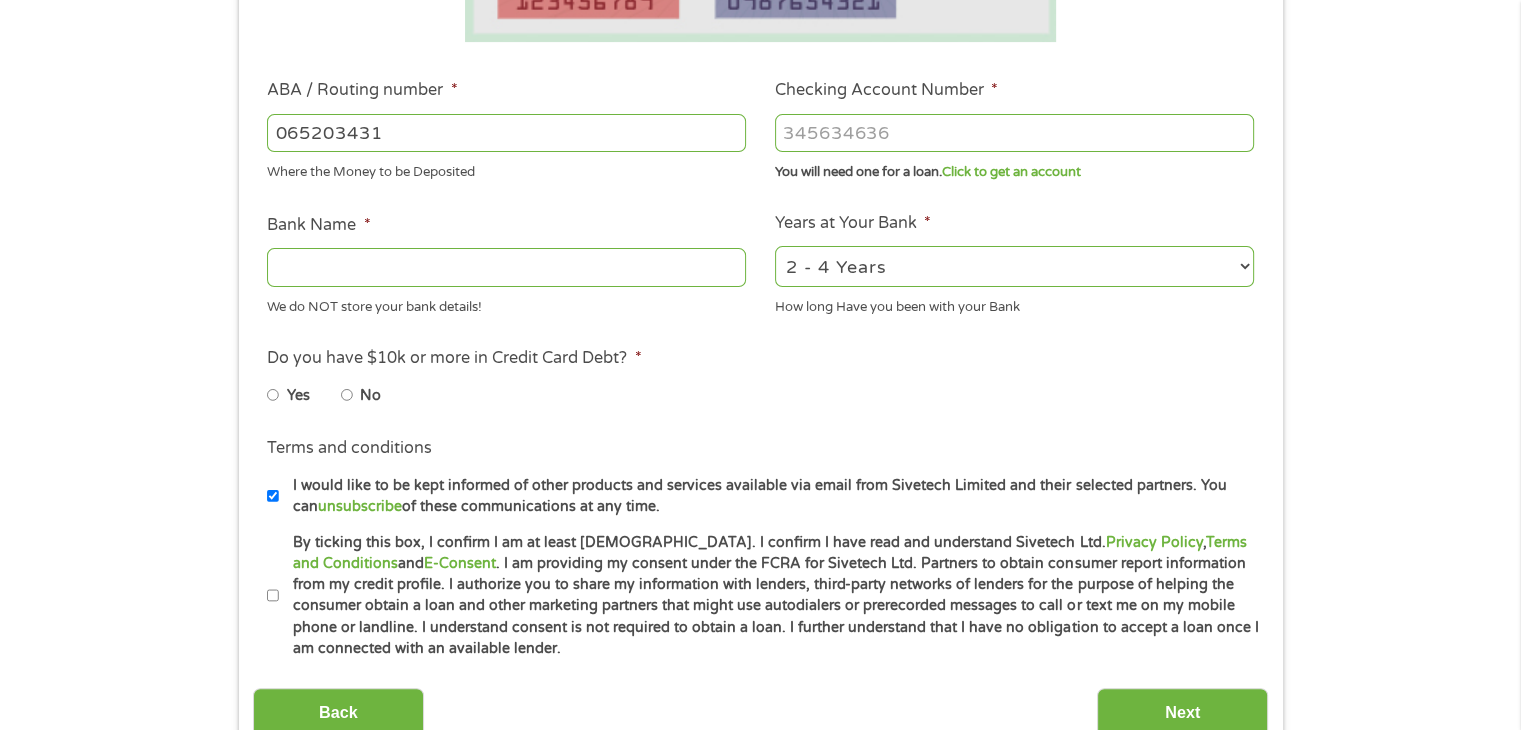 type on "MIDSOUTH BANK NA" 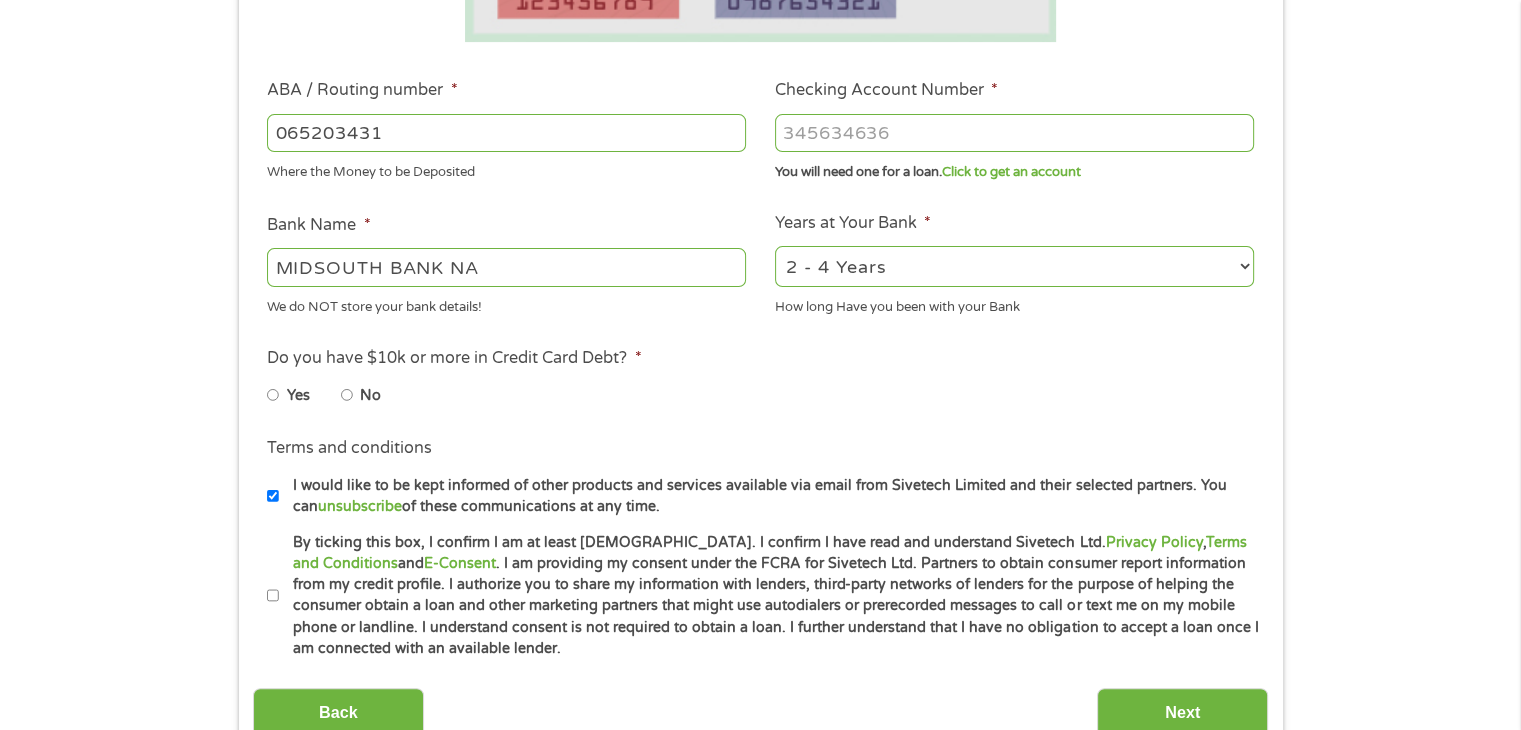 type on "065203431" 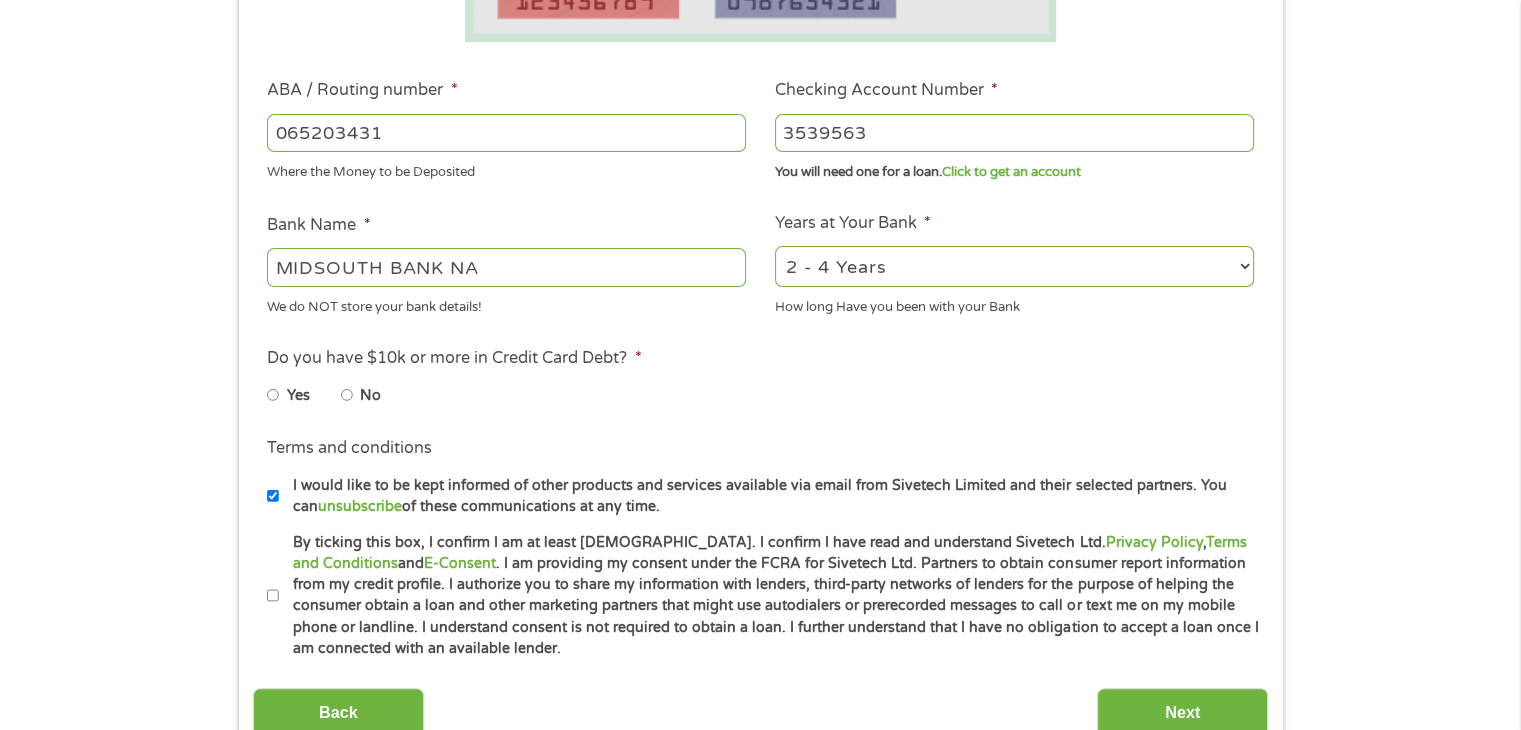 type on "3539563" 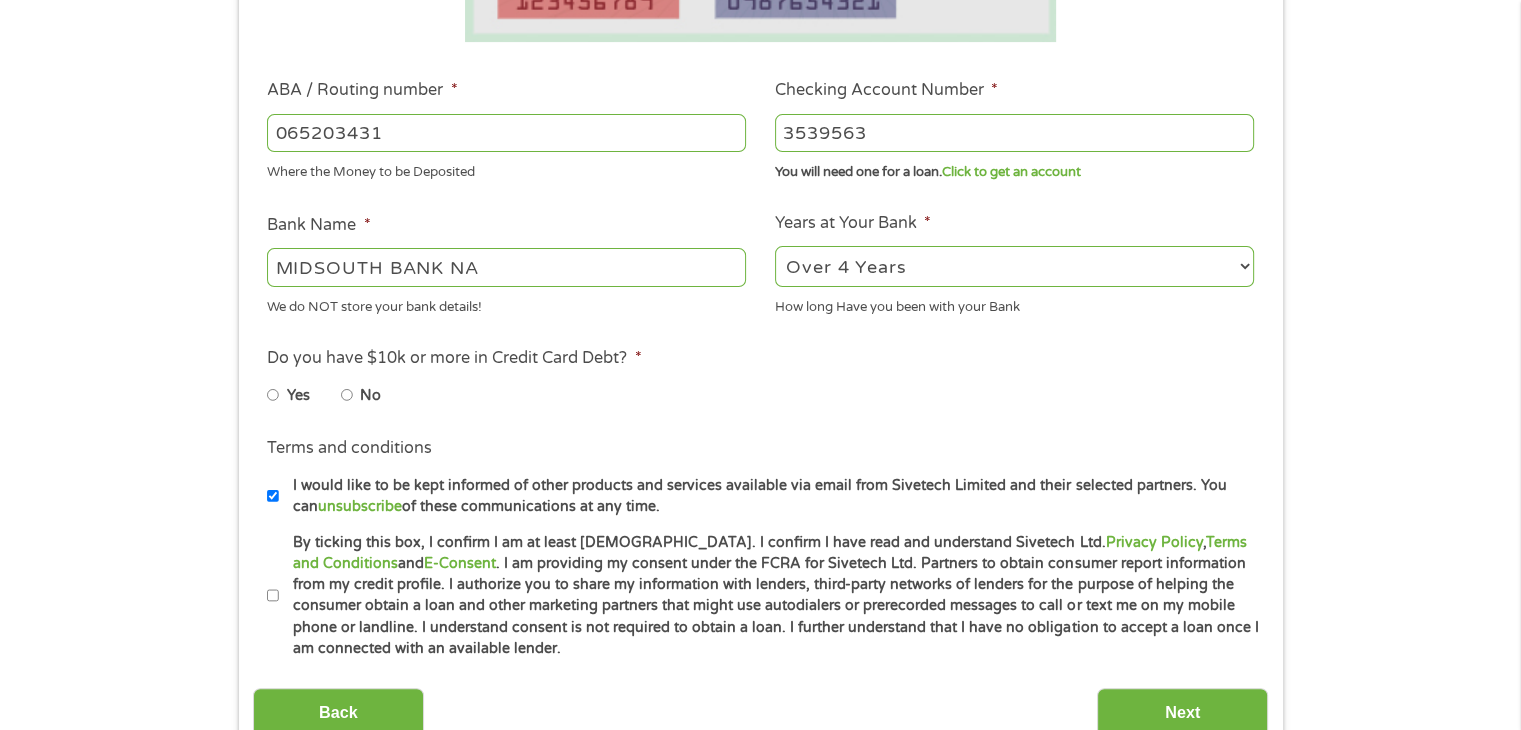 click on "2 - 4 Years 6 - 12 Months 1 - 2 Years Over 4 Years" at bounding box center [1014, 266] 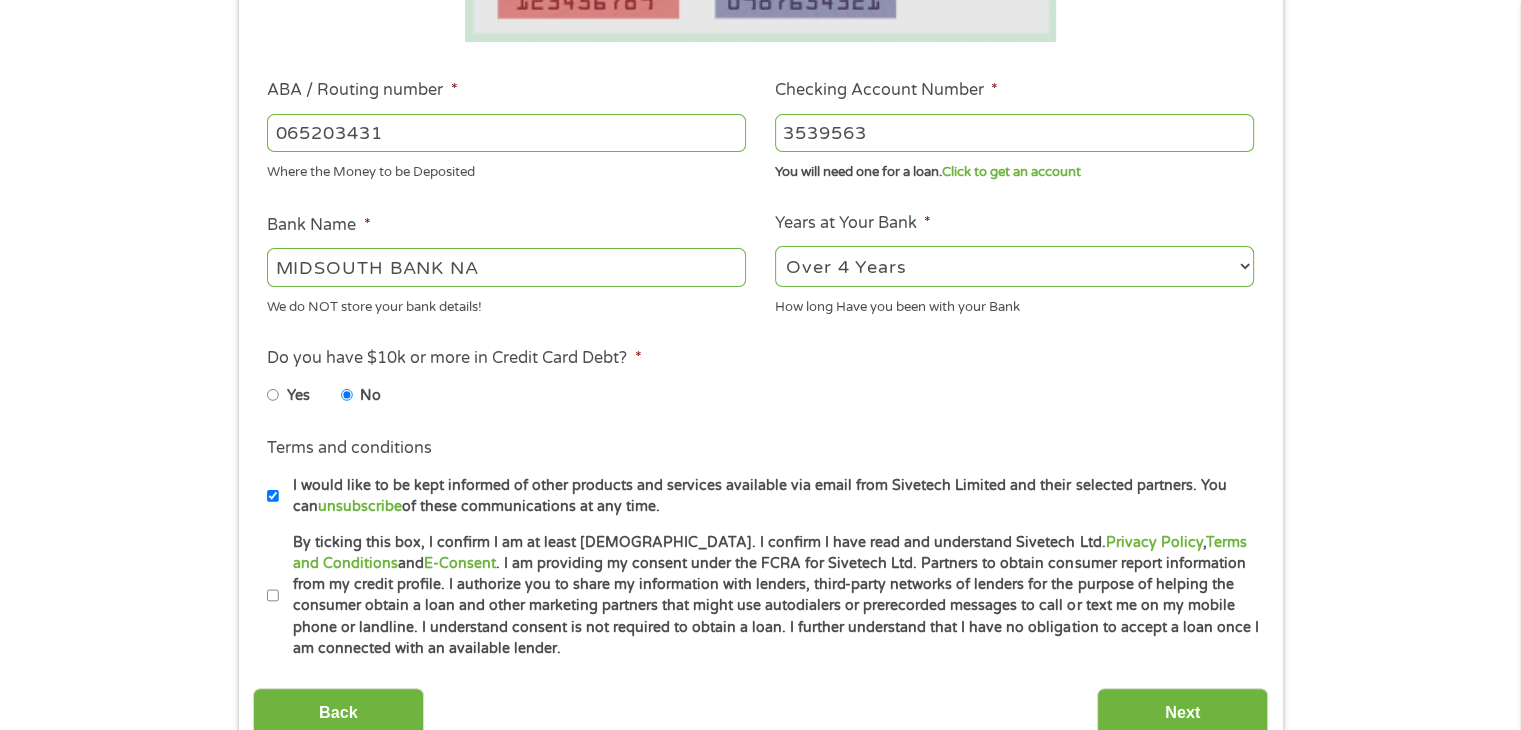 click on "By ticking this box, I confirm I am at least [DEMOGRAPHIC_DATA]. I confirm I have read and understand Sivetech Ltd.  Privacy Policy ,  Terms and Conditions  and  E-Consent . I am providing my consent under the FCRA for Sivetech Ltd. Partners to obtain consumer report information from my credit profile. I authorize you to share my information with lenders, third-party networks of lenders for the purpose of helping the consumer obtain a loan and other marketing partners that might use autodialers or prerecorded messages to call or text me on my mobile phone or landline. I understand consent is not required to obtain a loan. I further understand that I have no obligation to accept a loan once I am connected with an available lender." at bounding box center (273, 596) 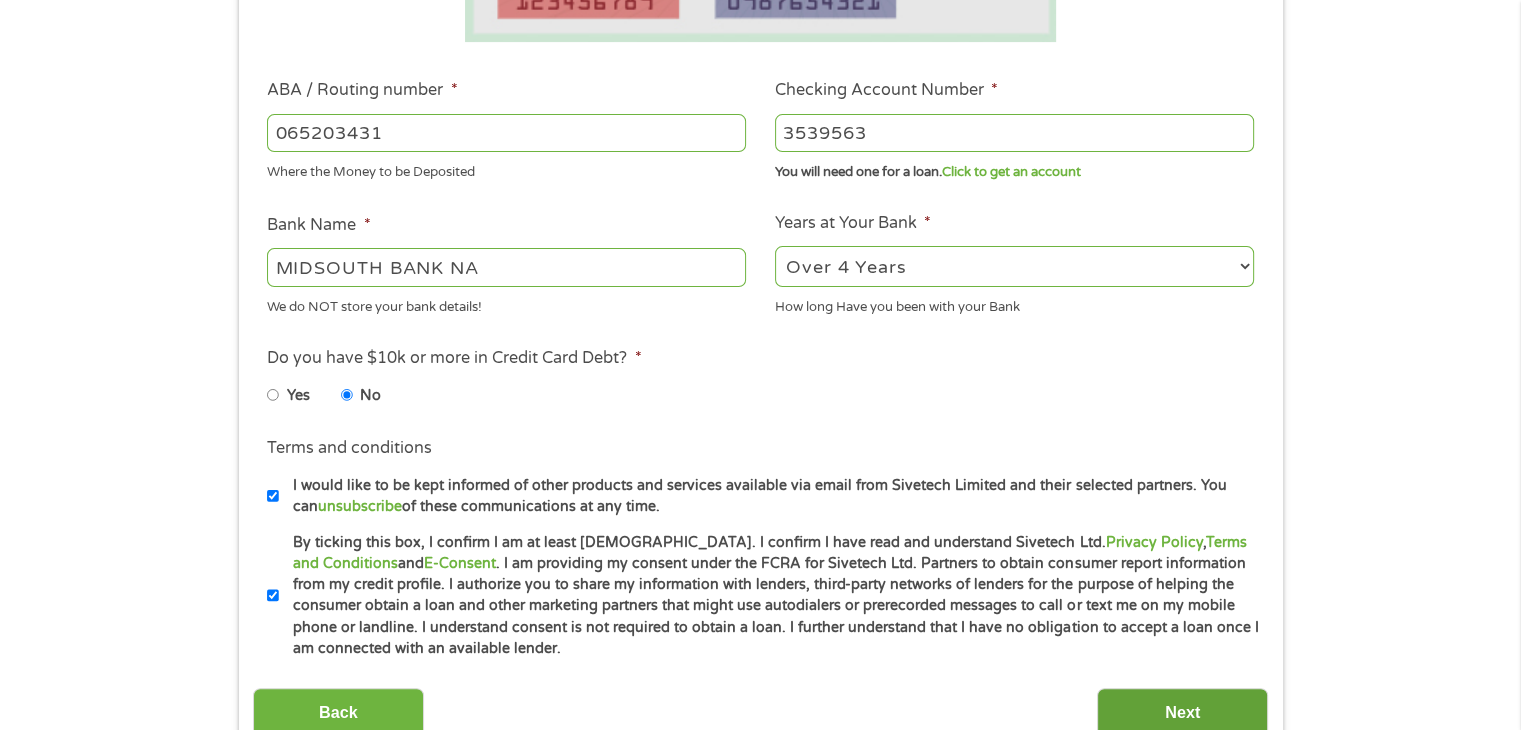 click on "Next" at bounding box center (1182, 712) 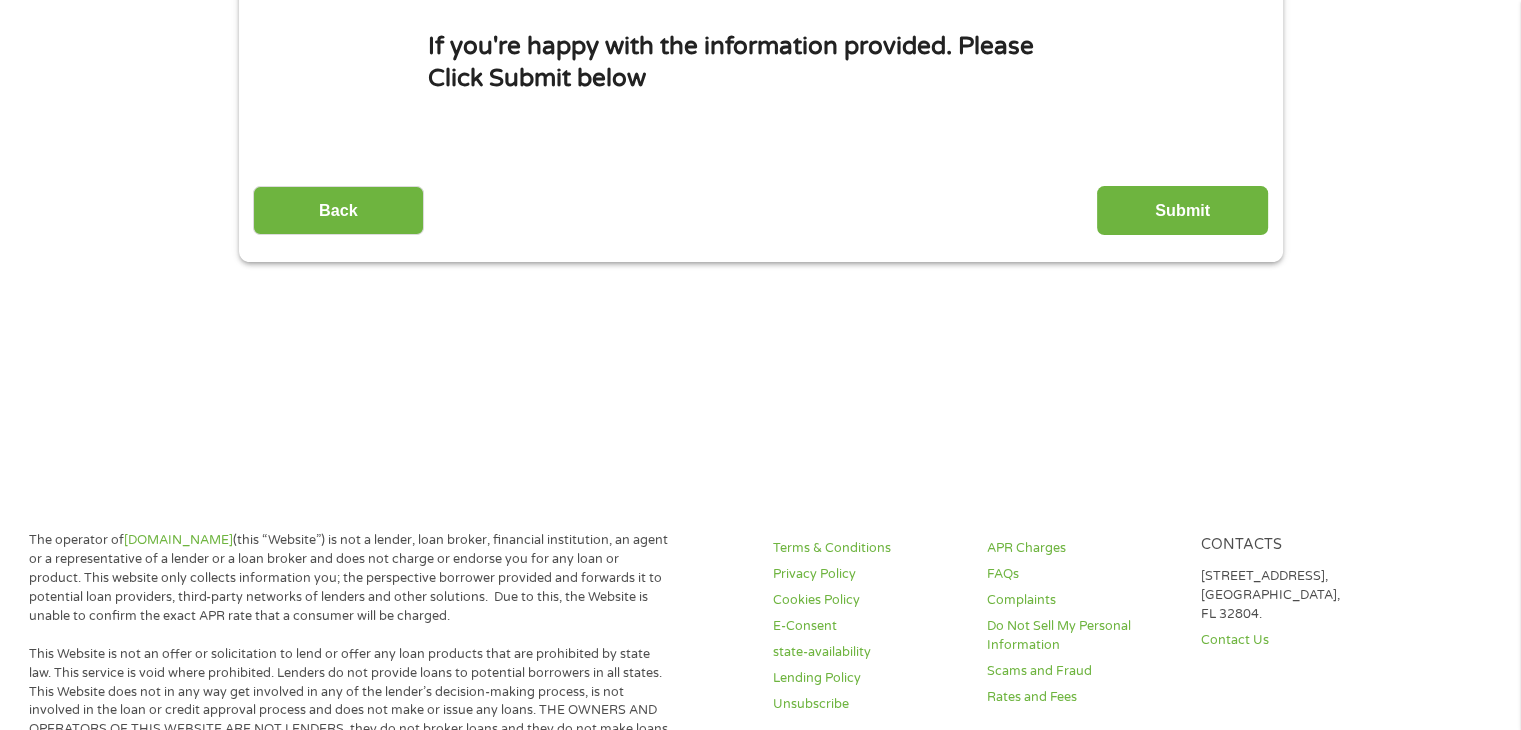 scroll, scrollTop: 8, scrollLeft: 8, axis: both 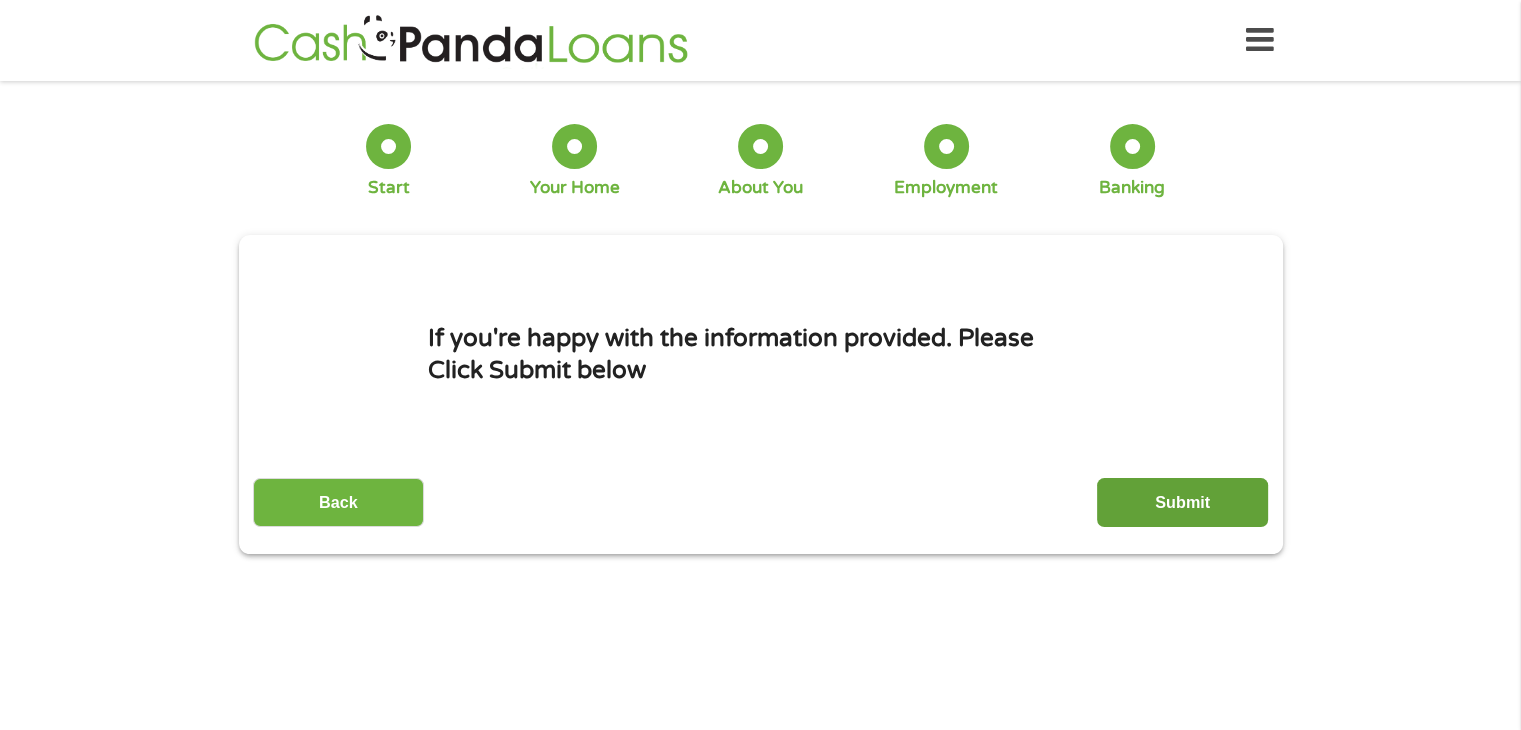 click on "Submit" at bounding box center [1182, 502] 